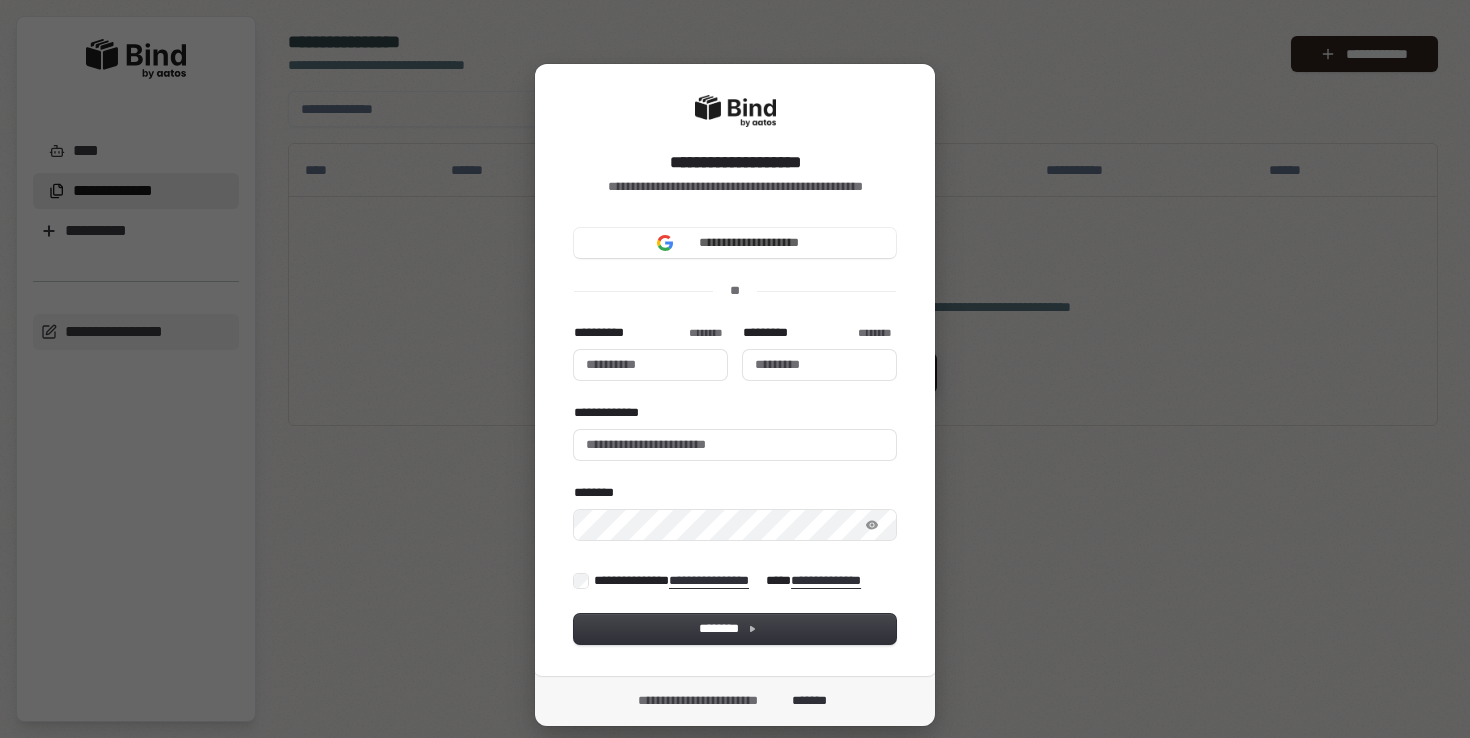 scroll, scrollTop: 0, scrollLeft: 0, axis: both 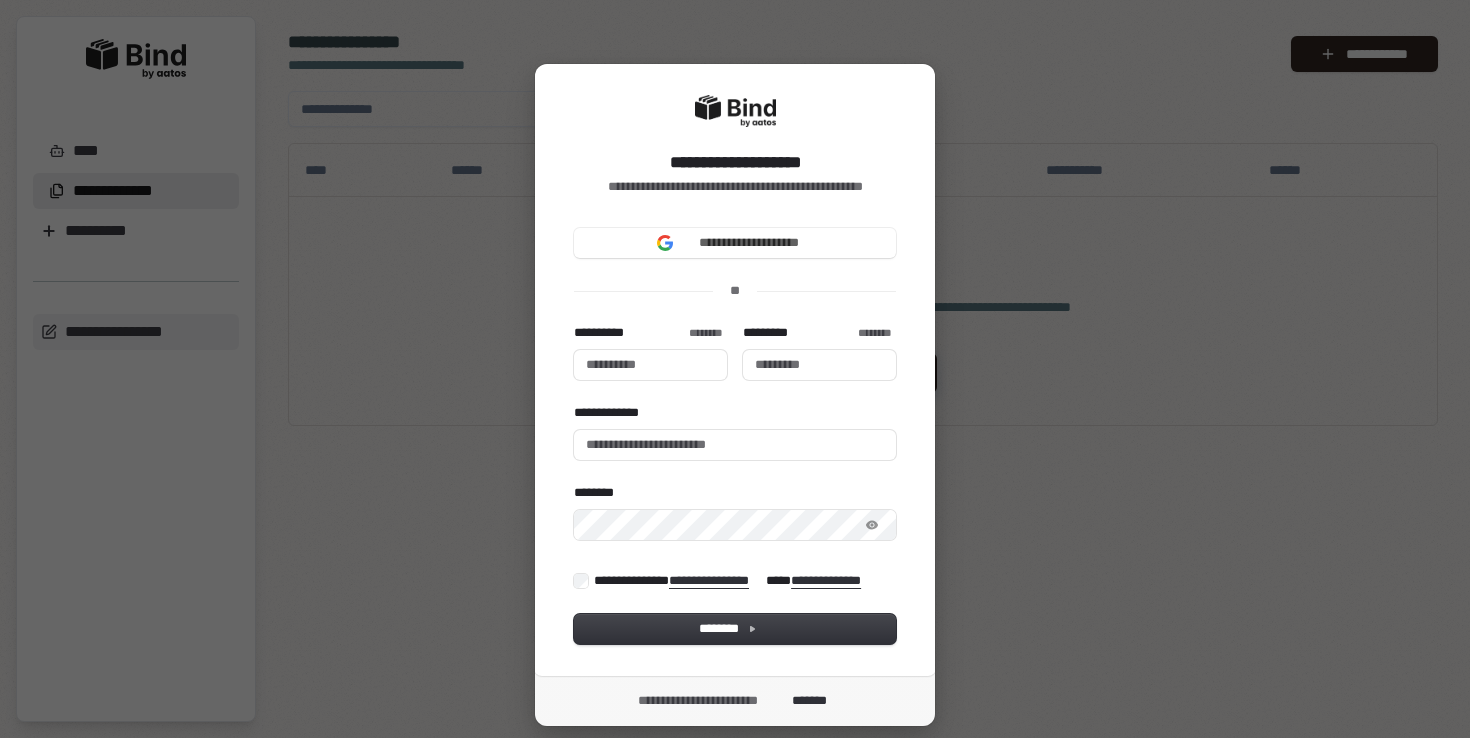 type 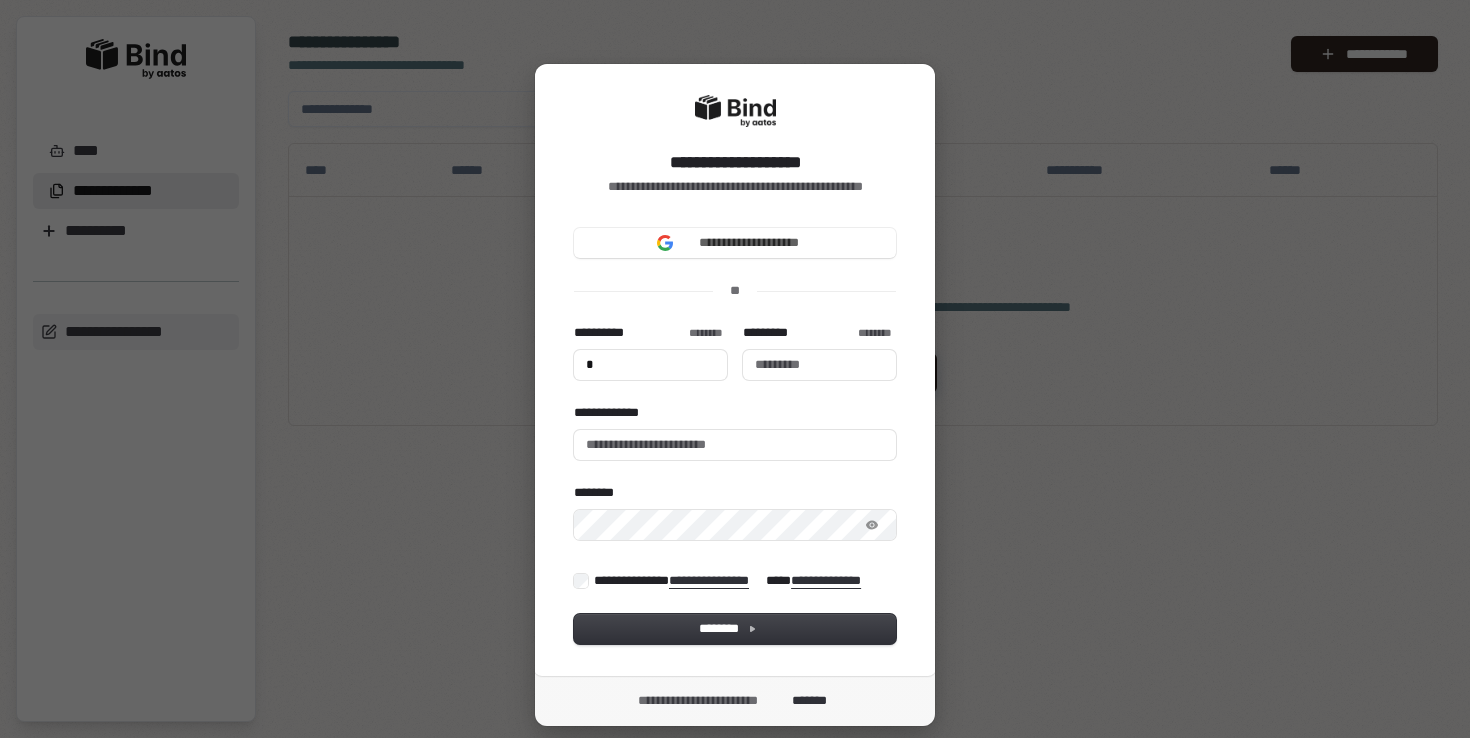 type on "**" 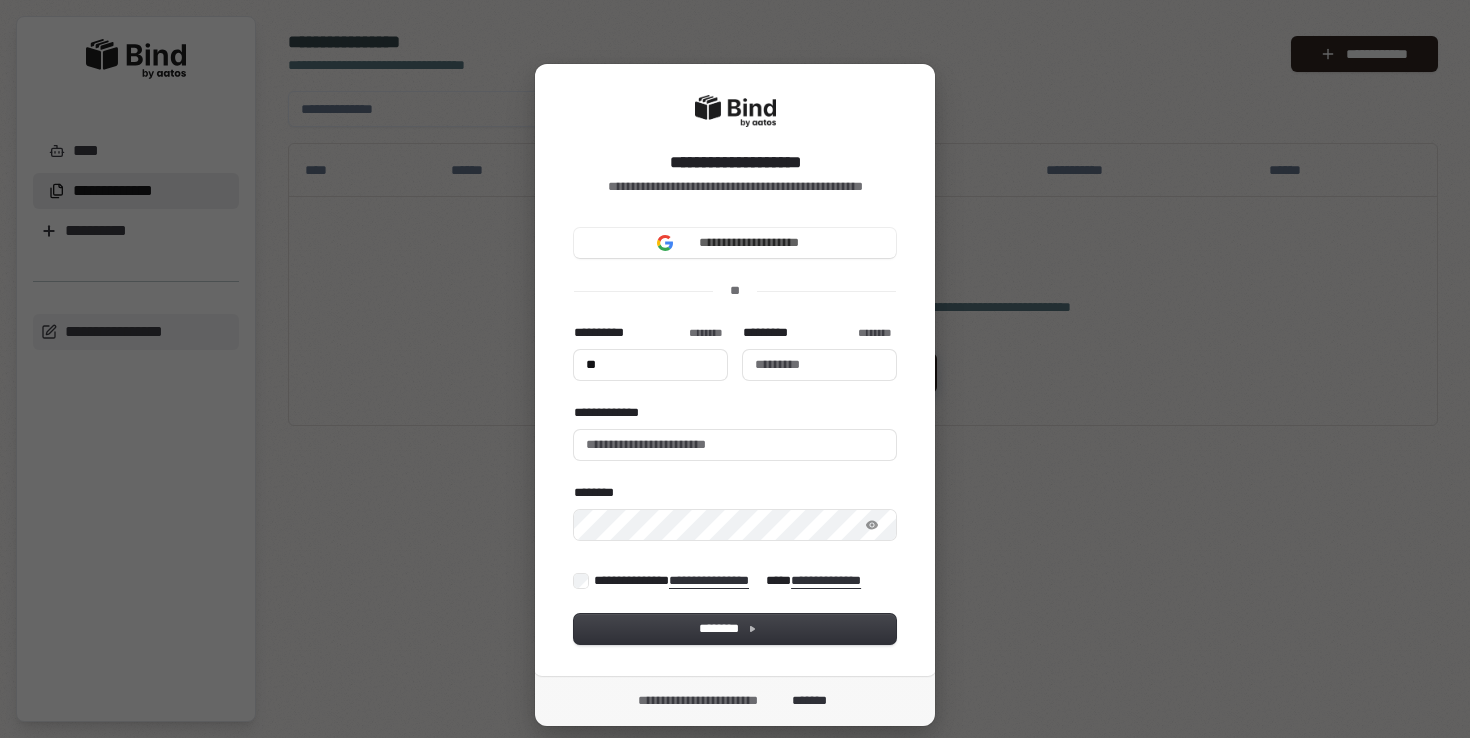 type on "***" 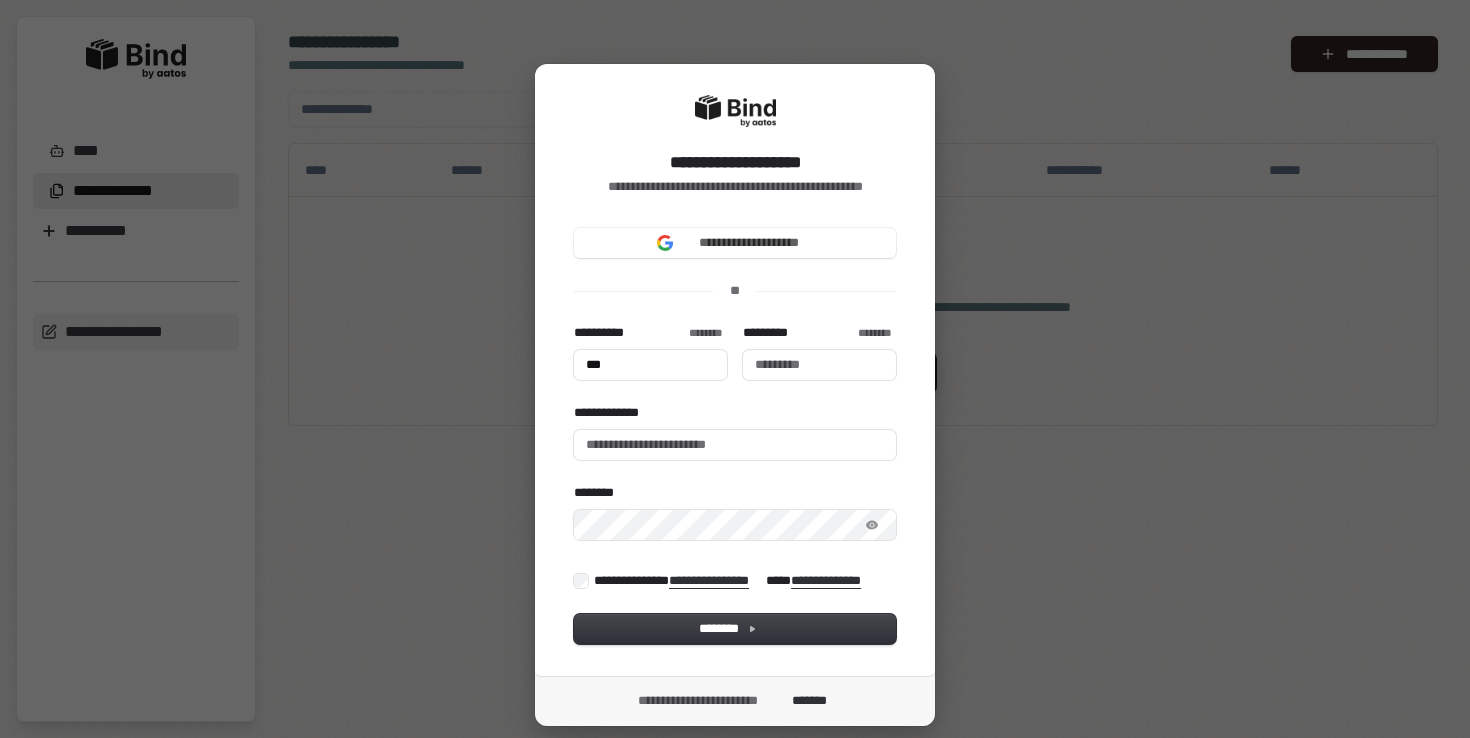 type on "****" 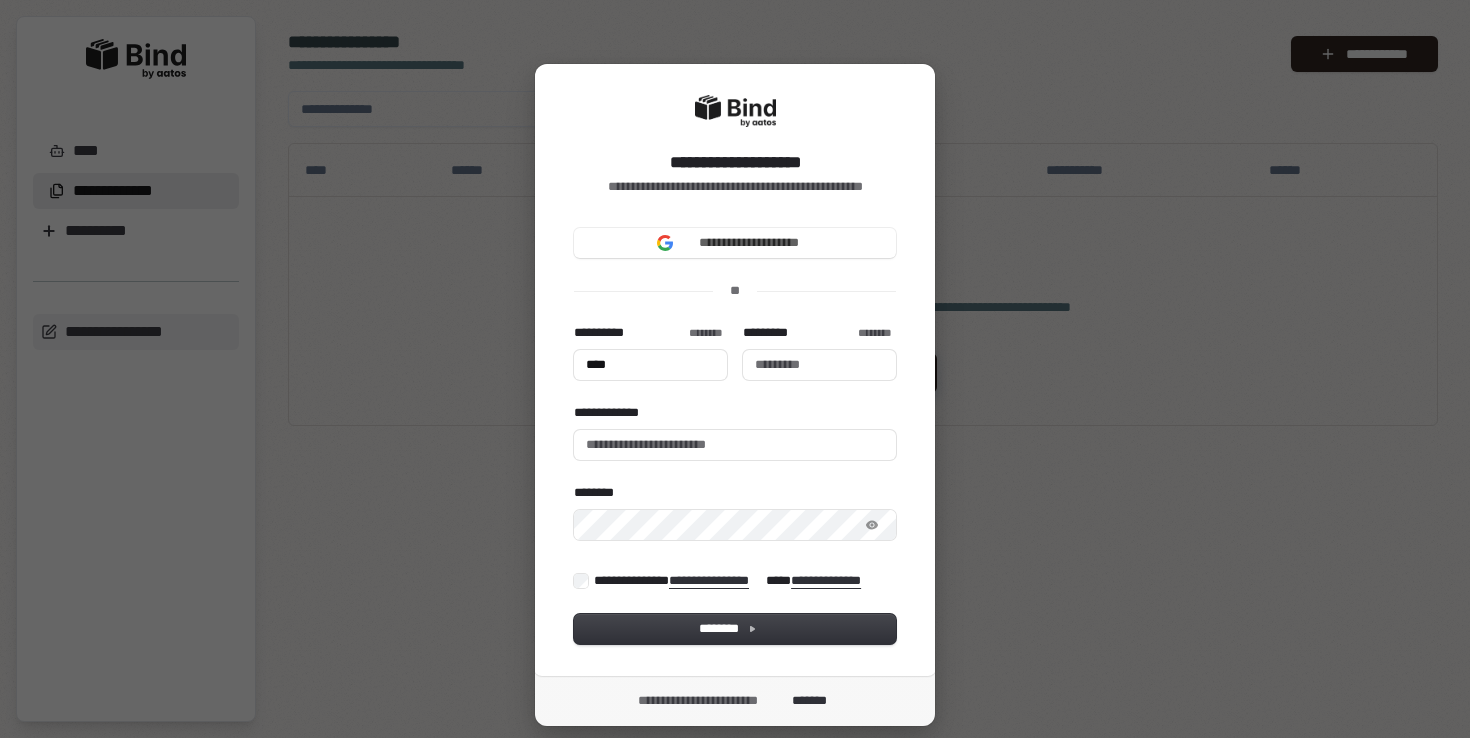 type on "*****" 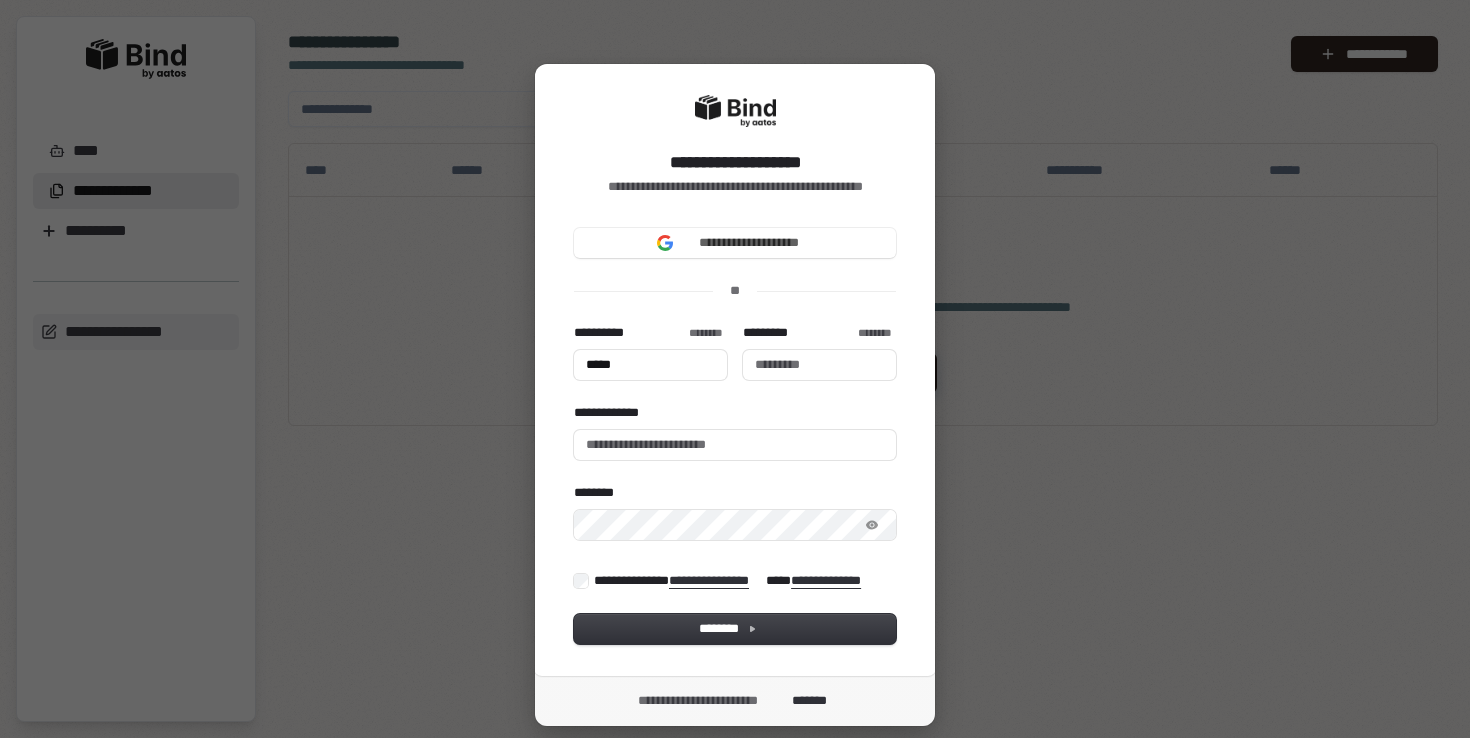 type 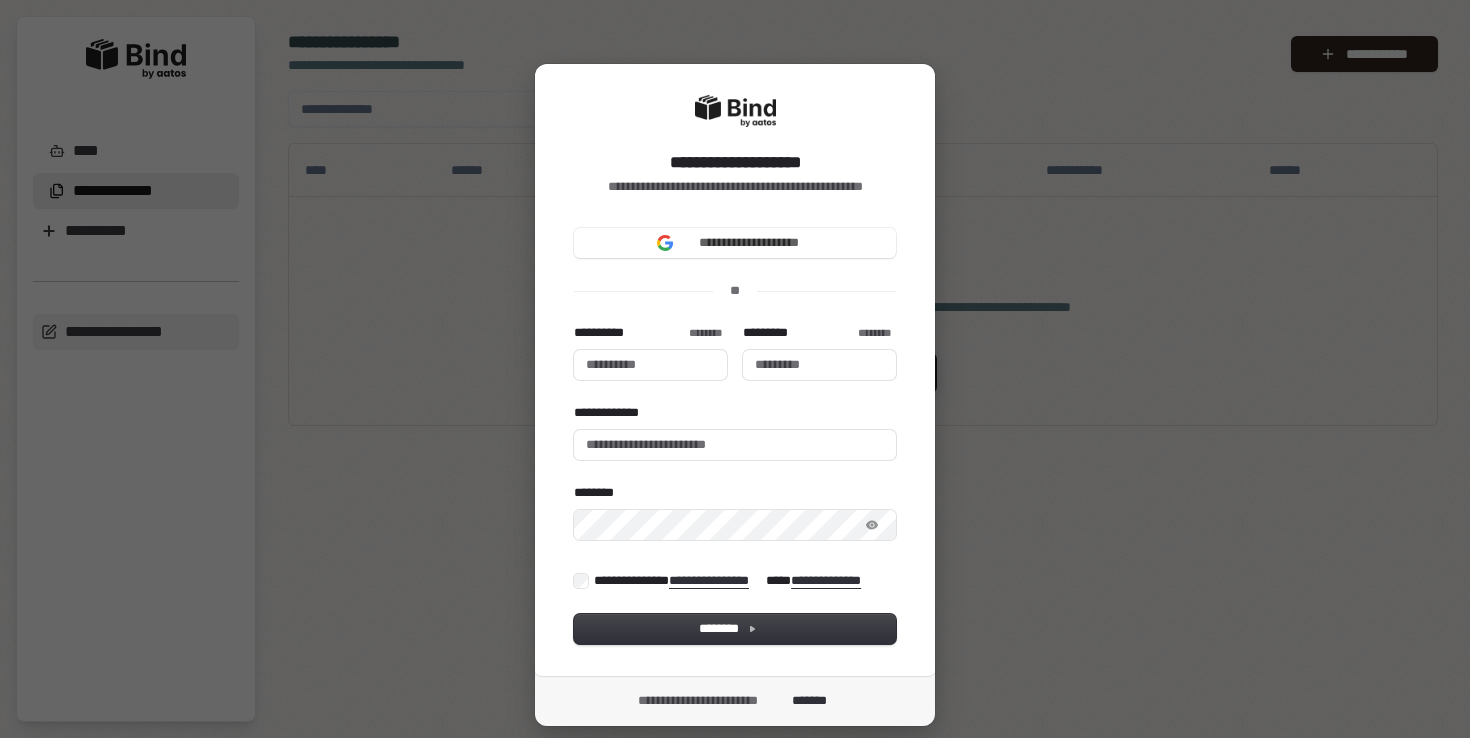 type 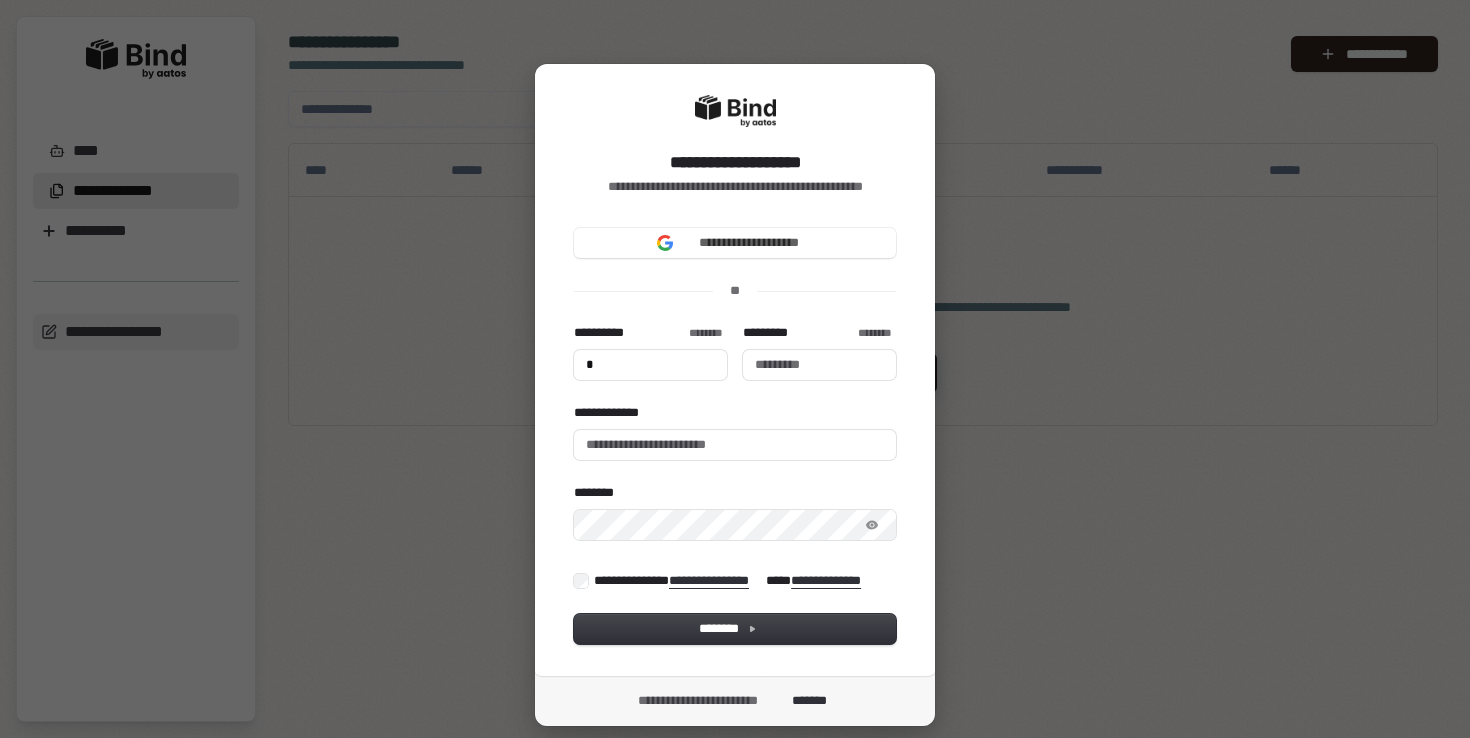 type on "**" 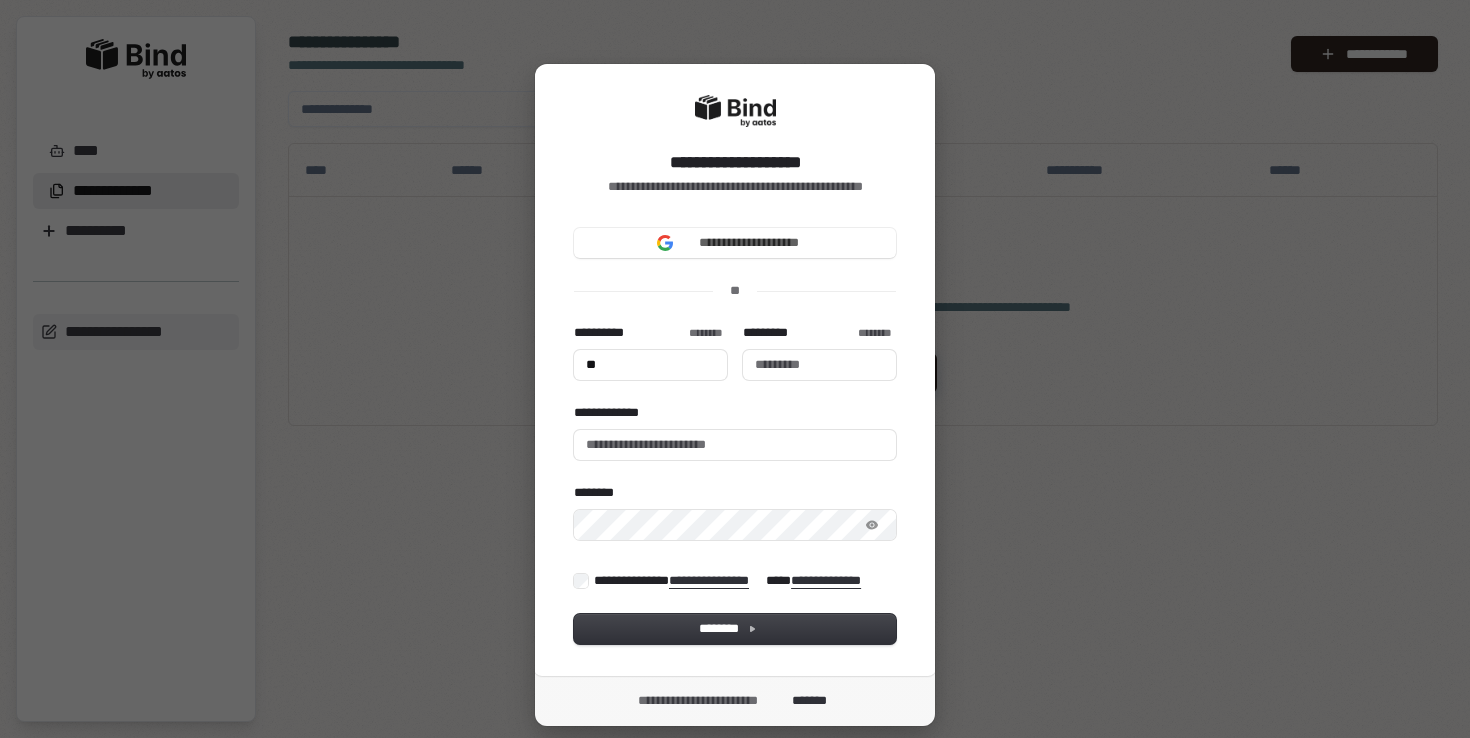 type on "***" 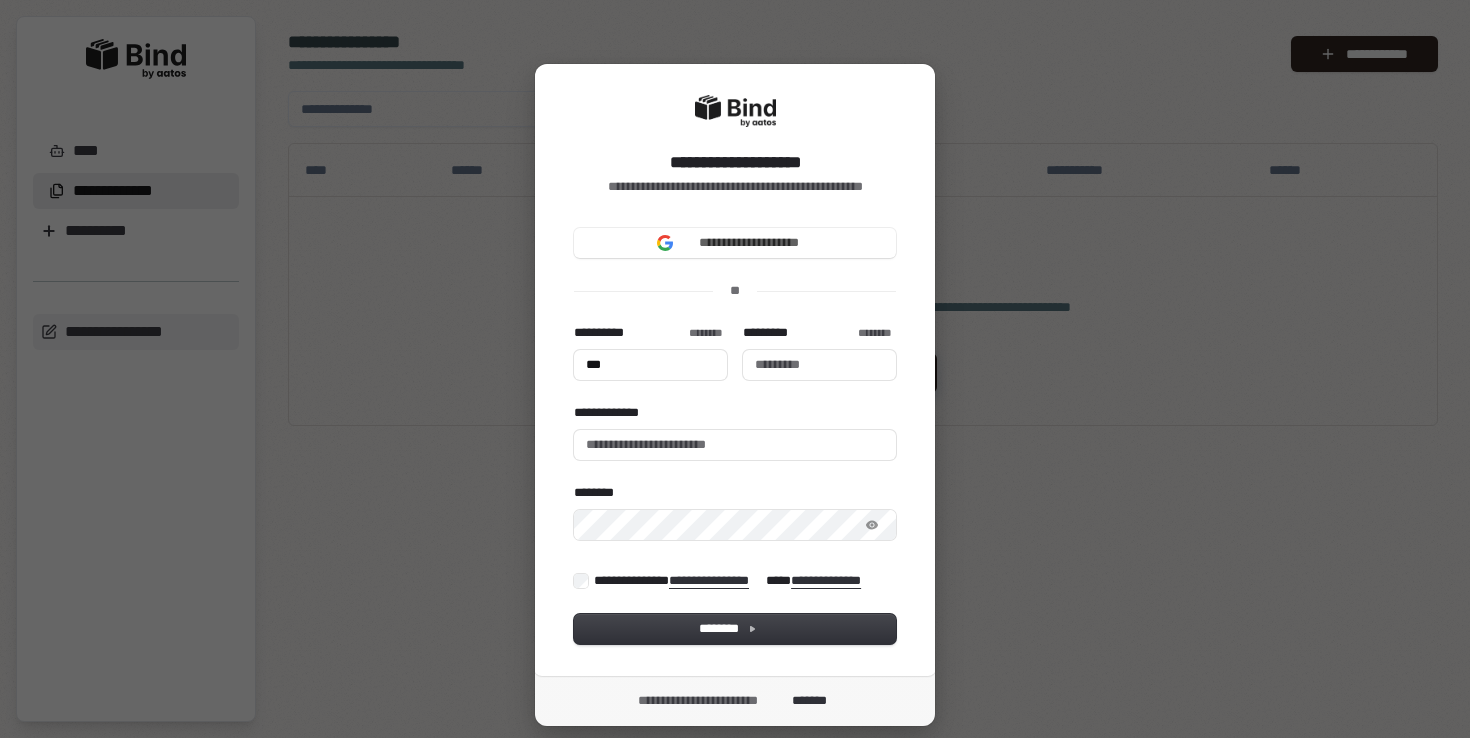 type on "****" 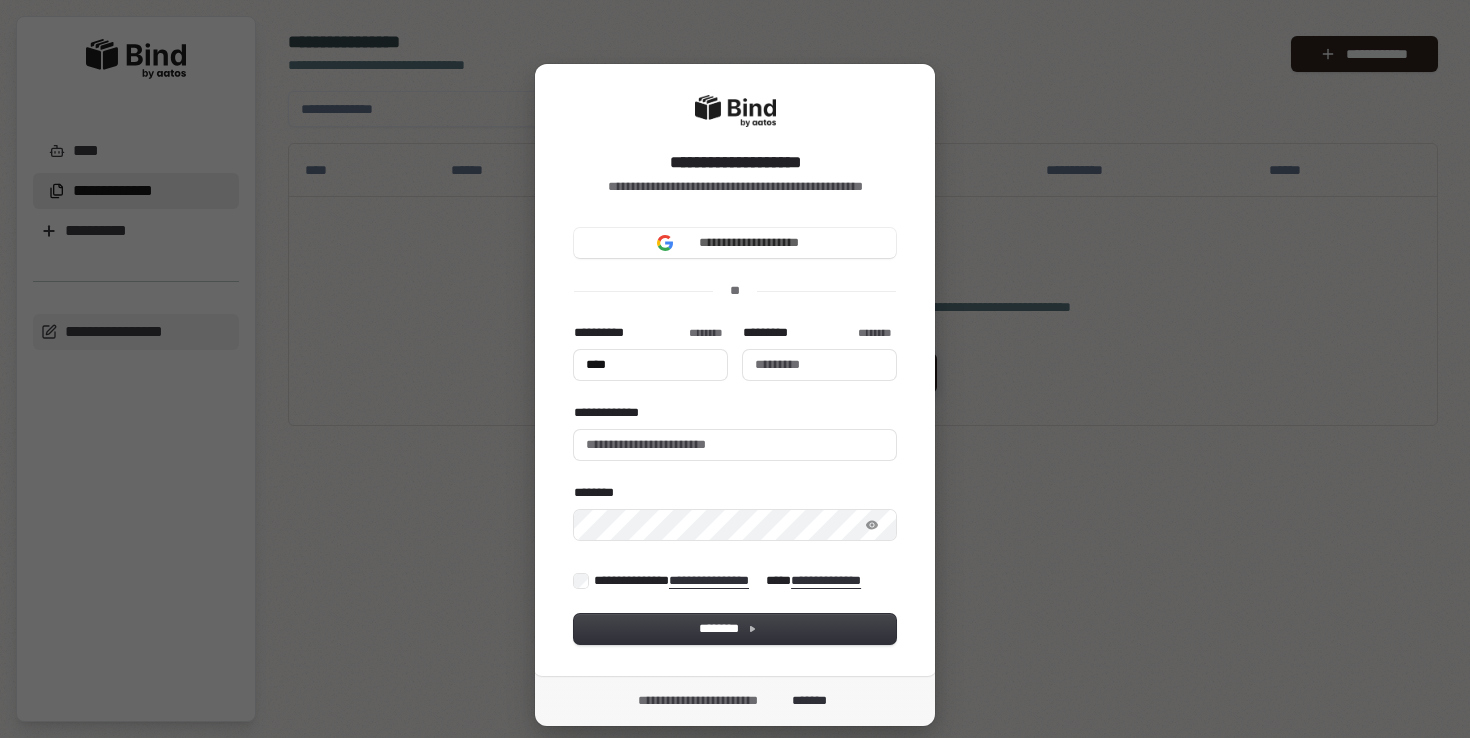 type on "*****" 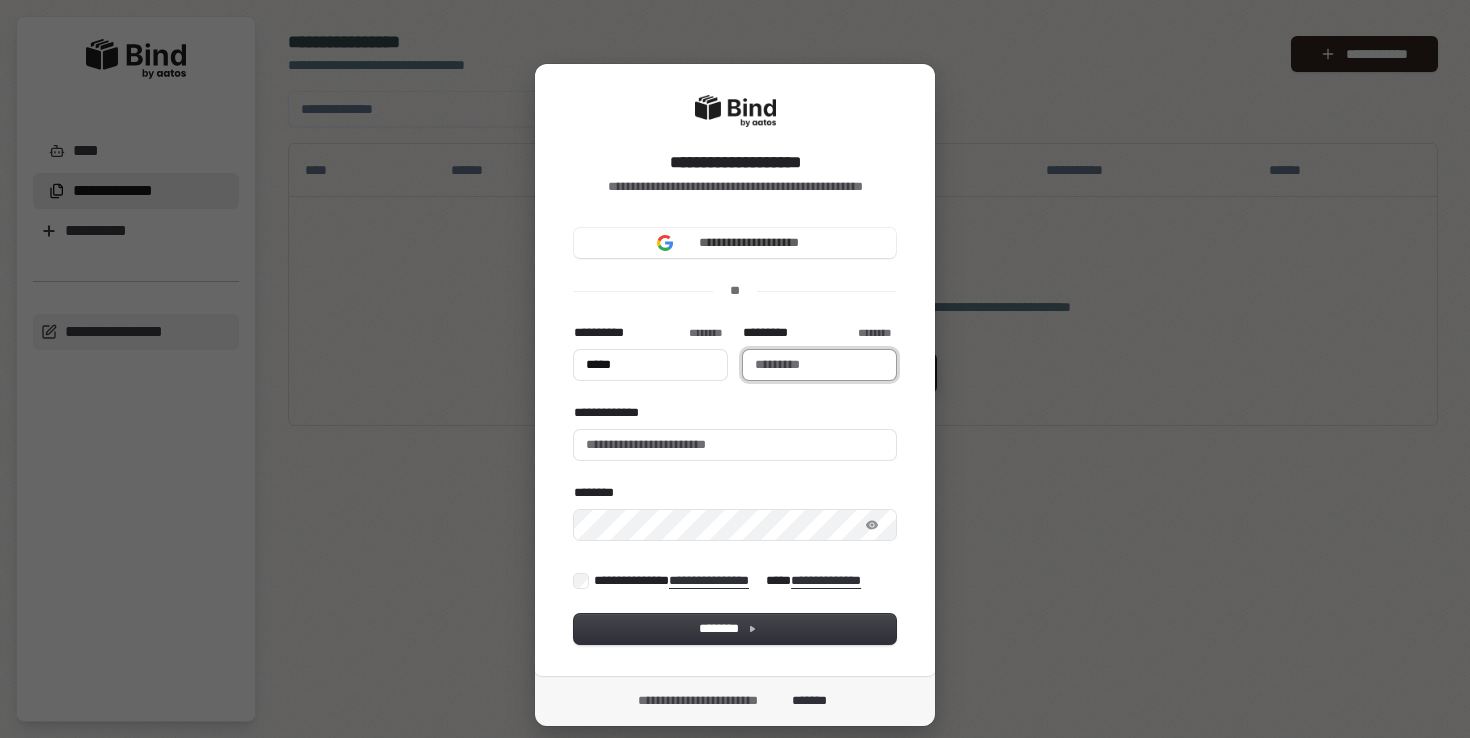 type on "*****" 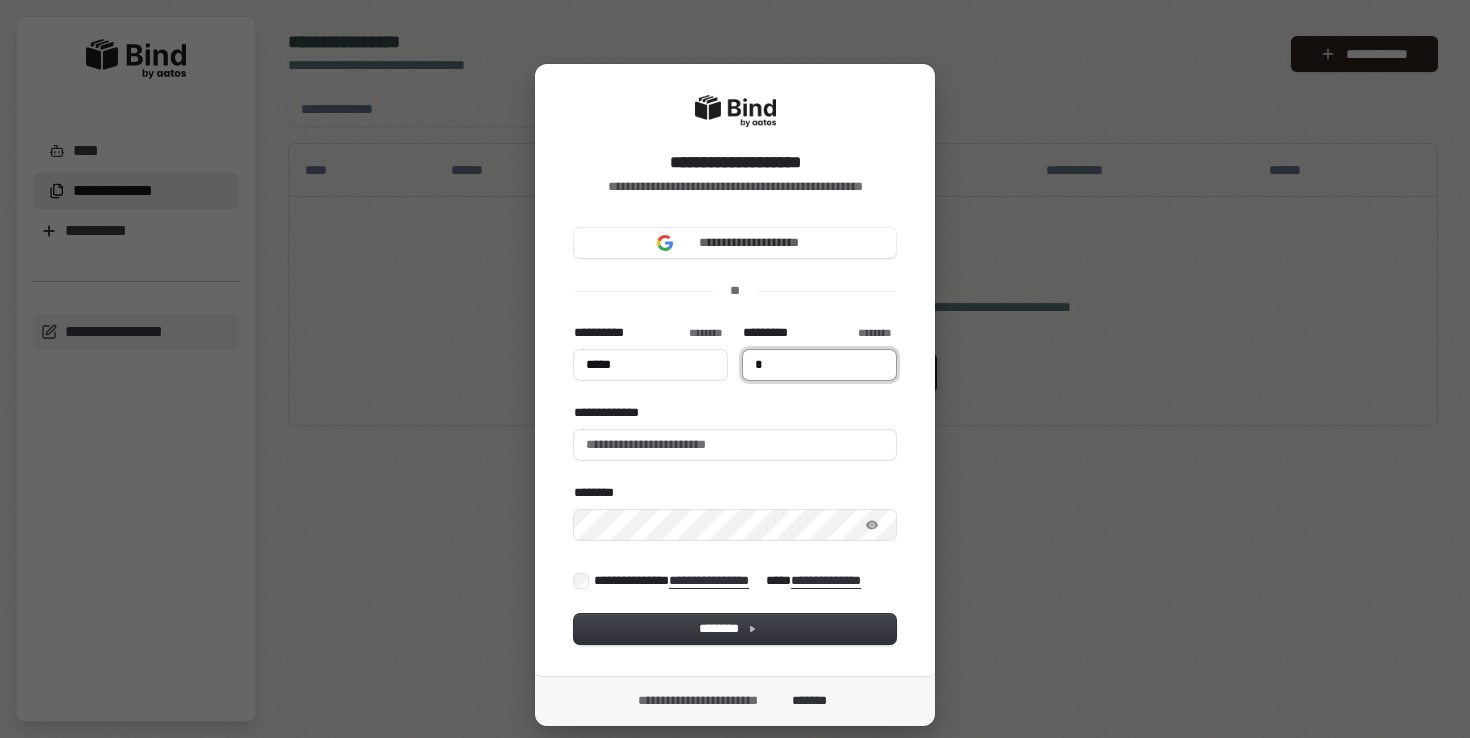type on "*****" 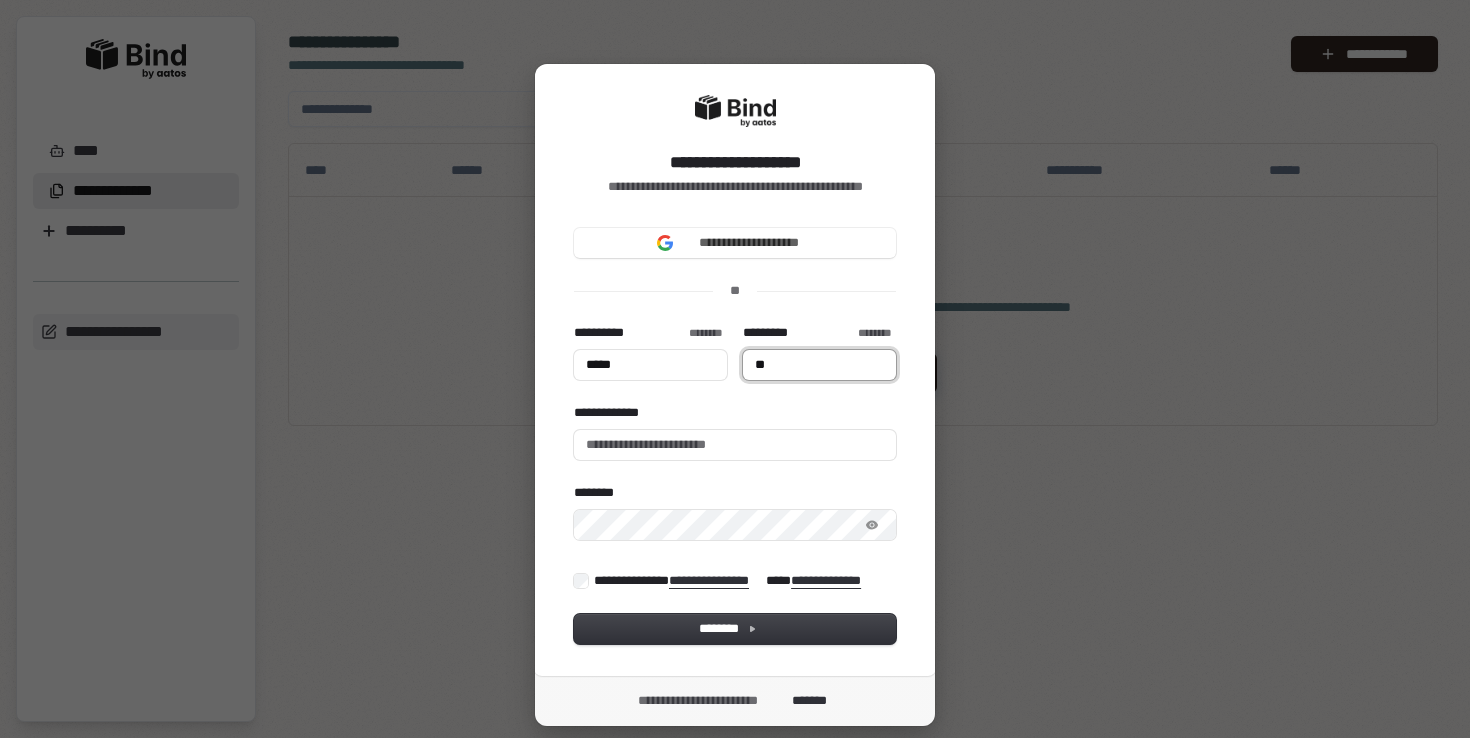 type on "*****" 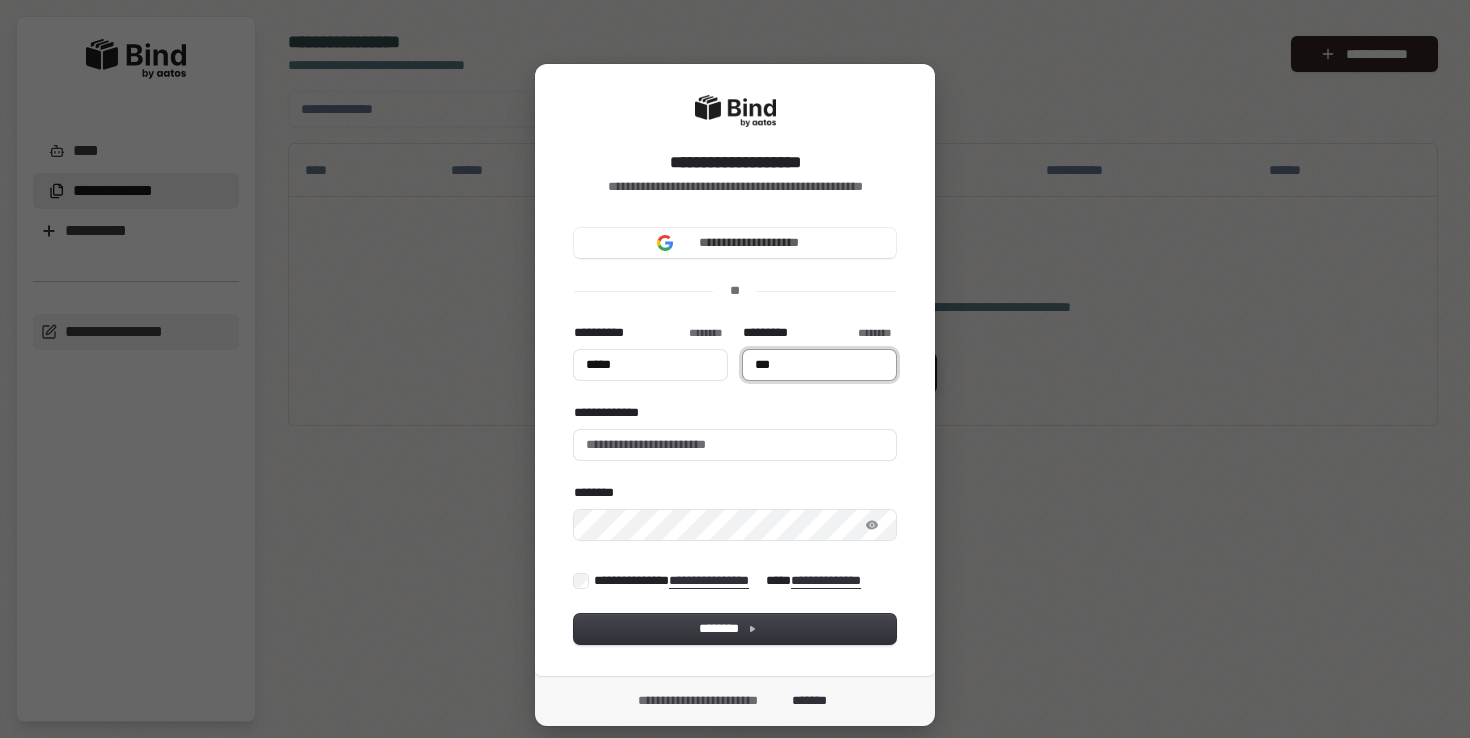 type on "*****" 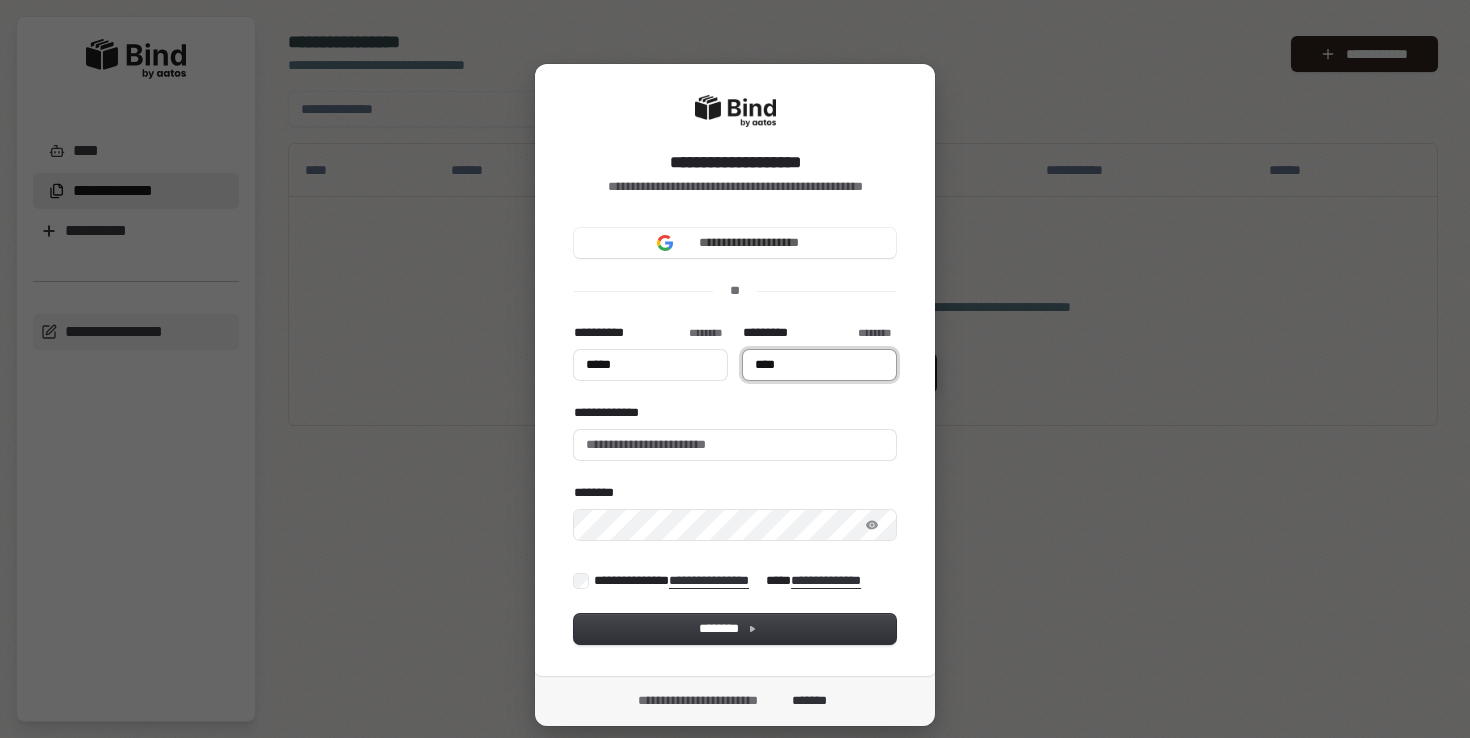type on "*****" 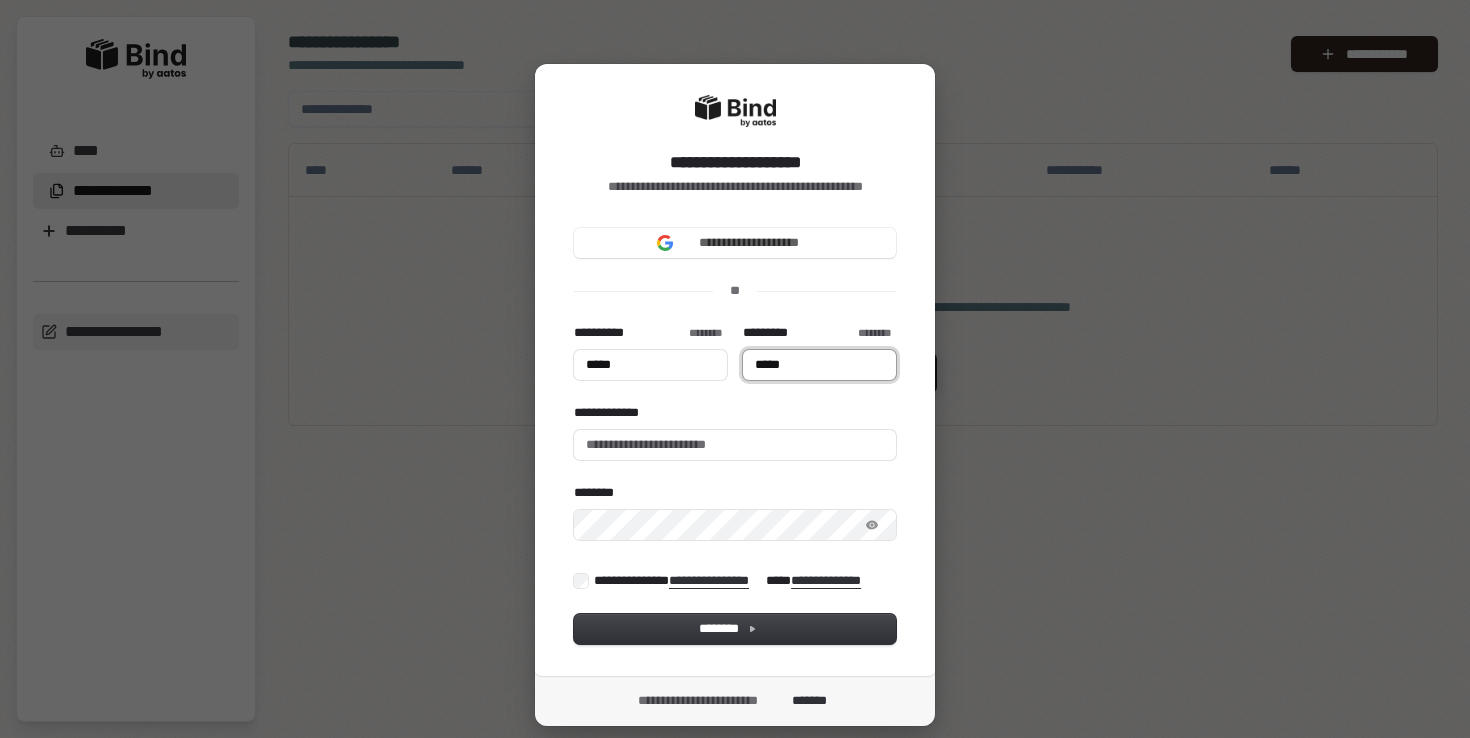 type on "*****" 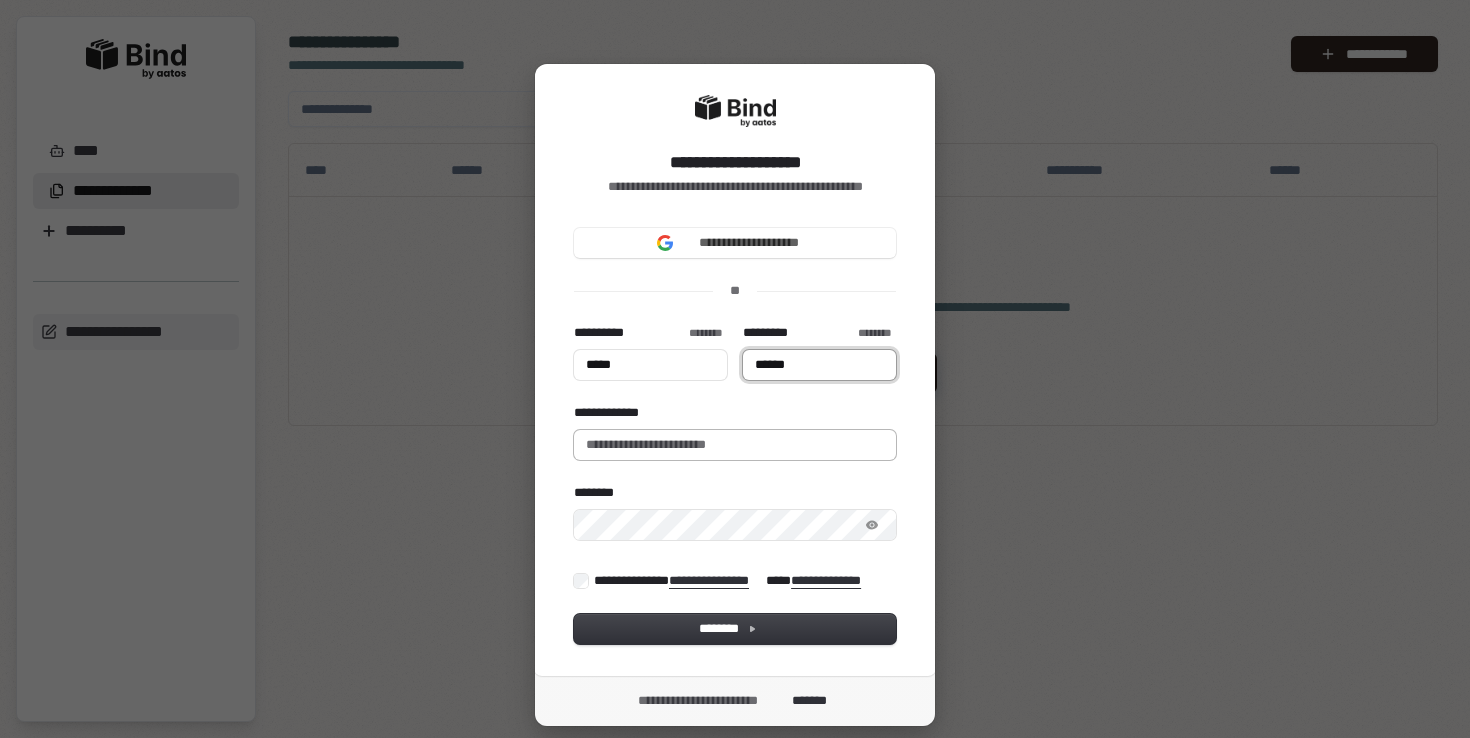 type on "******" 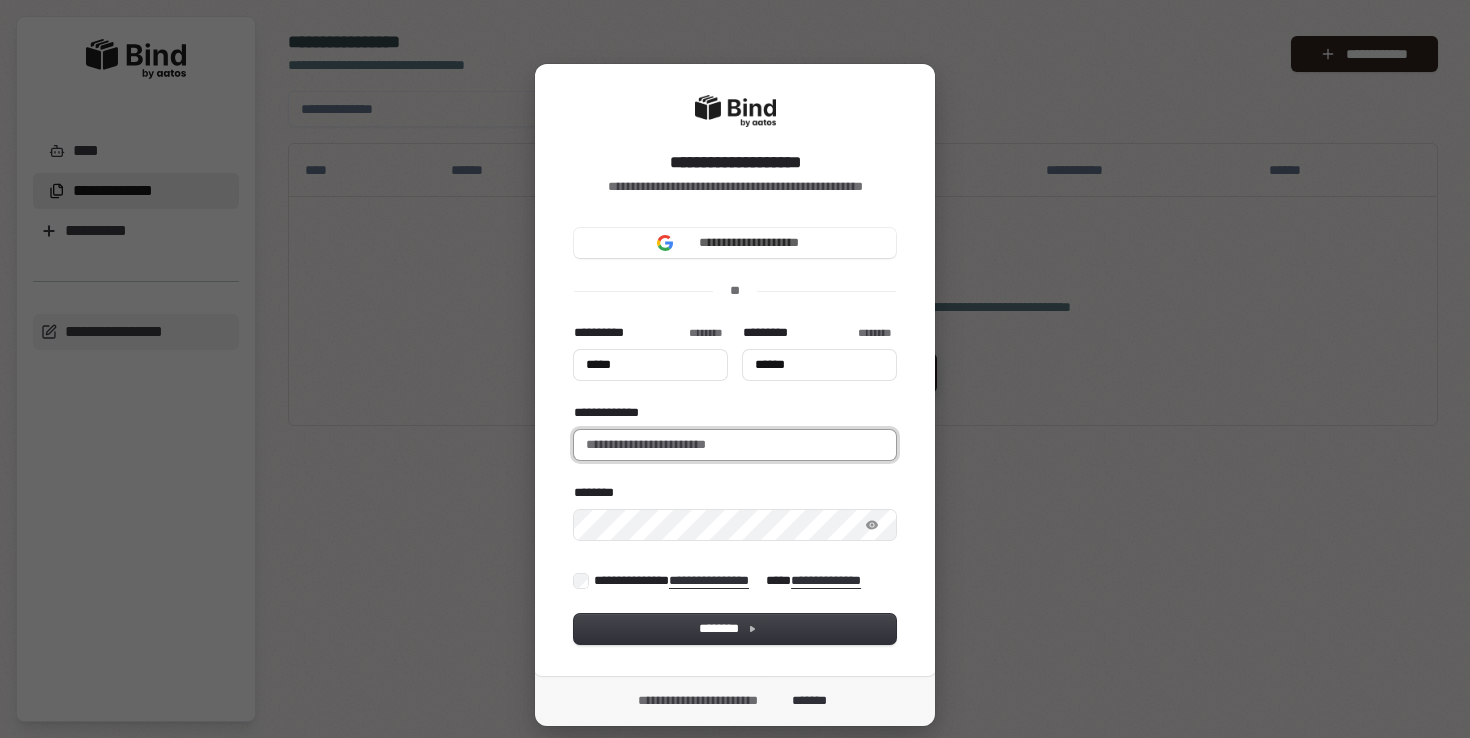 type on "*****" 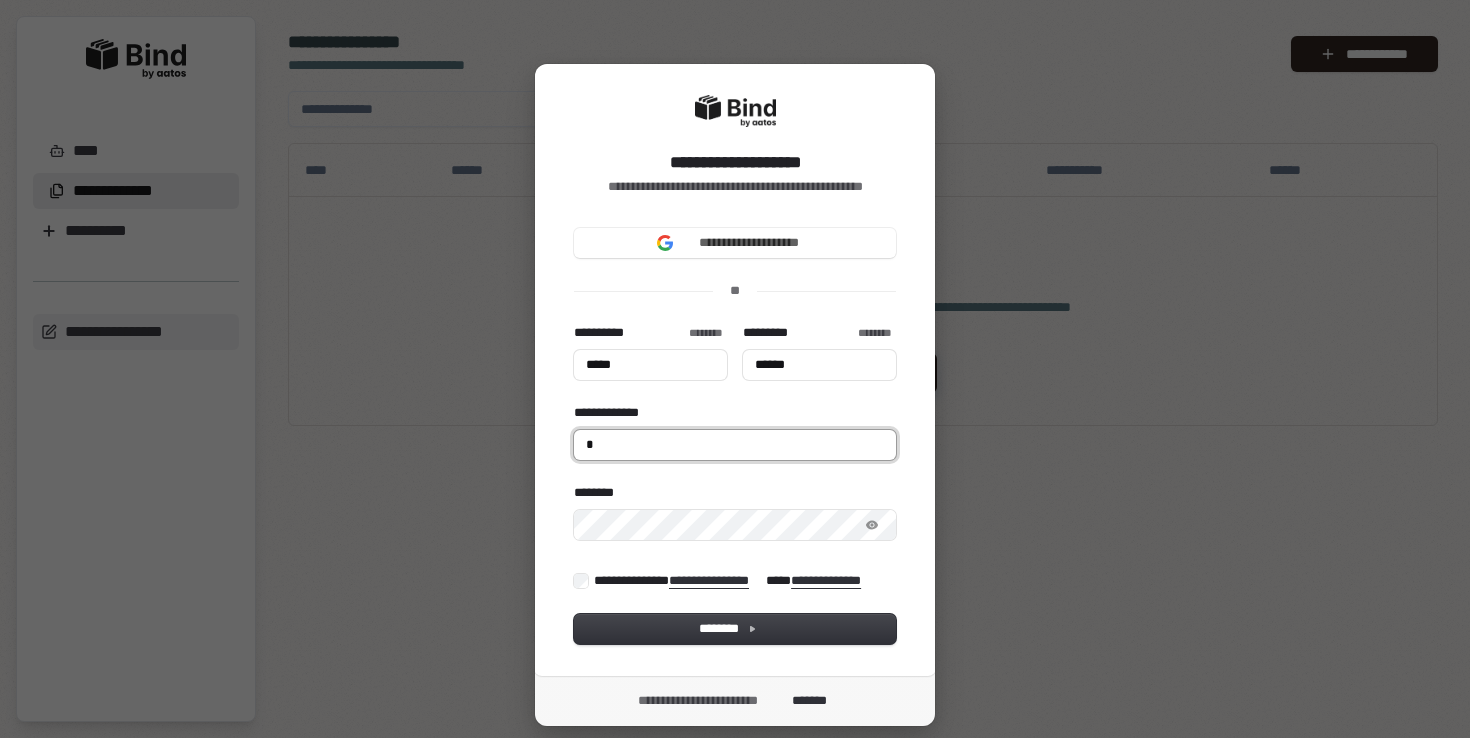 type on "*****" 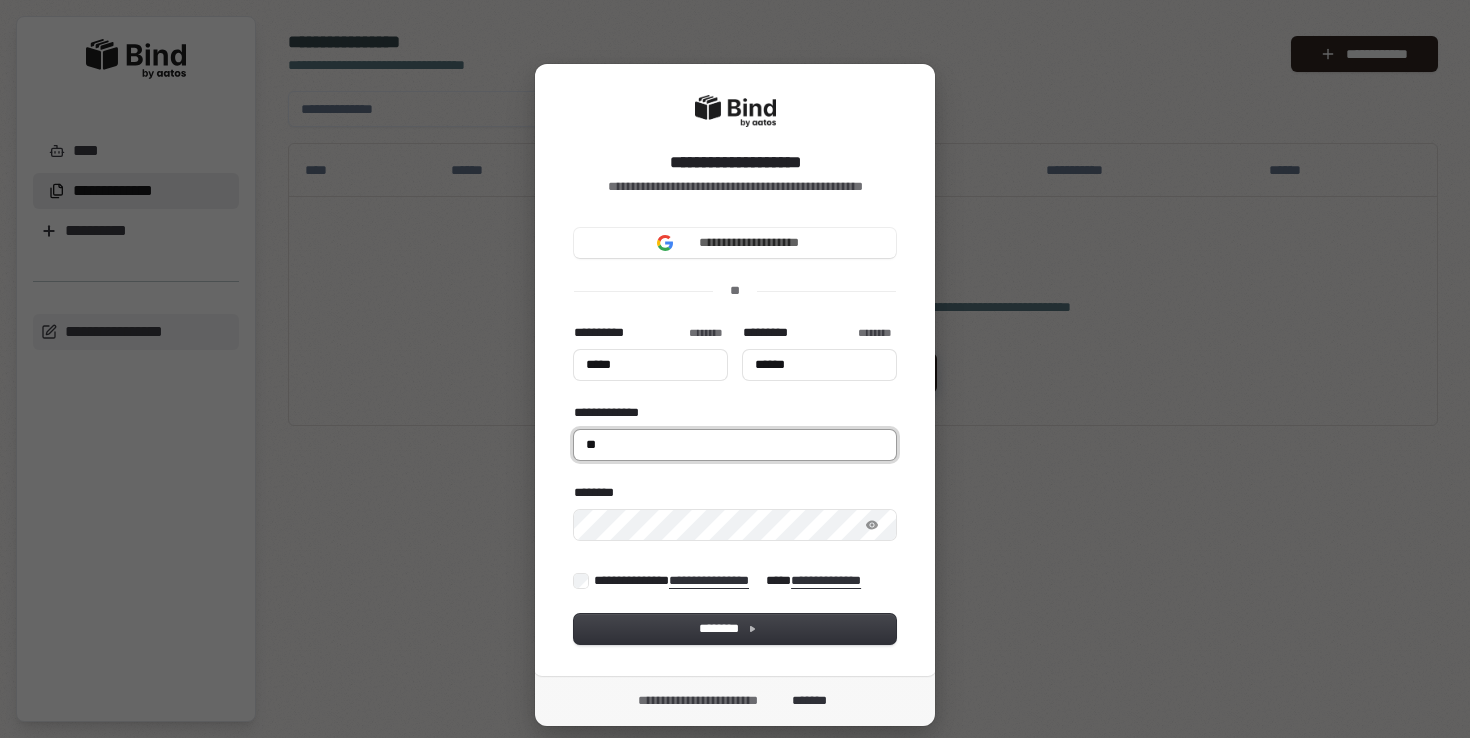 type on "*****" 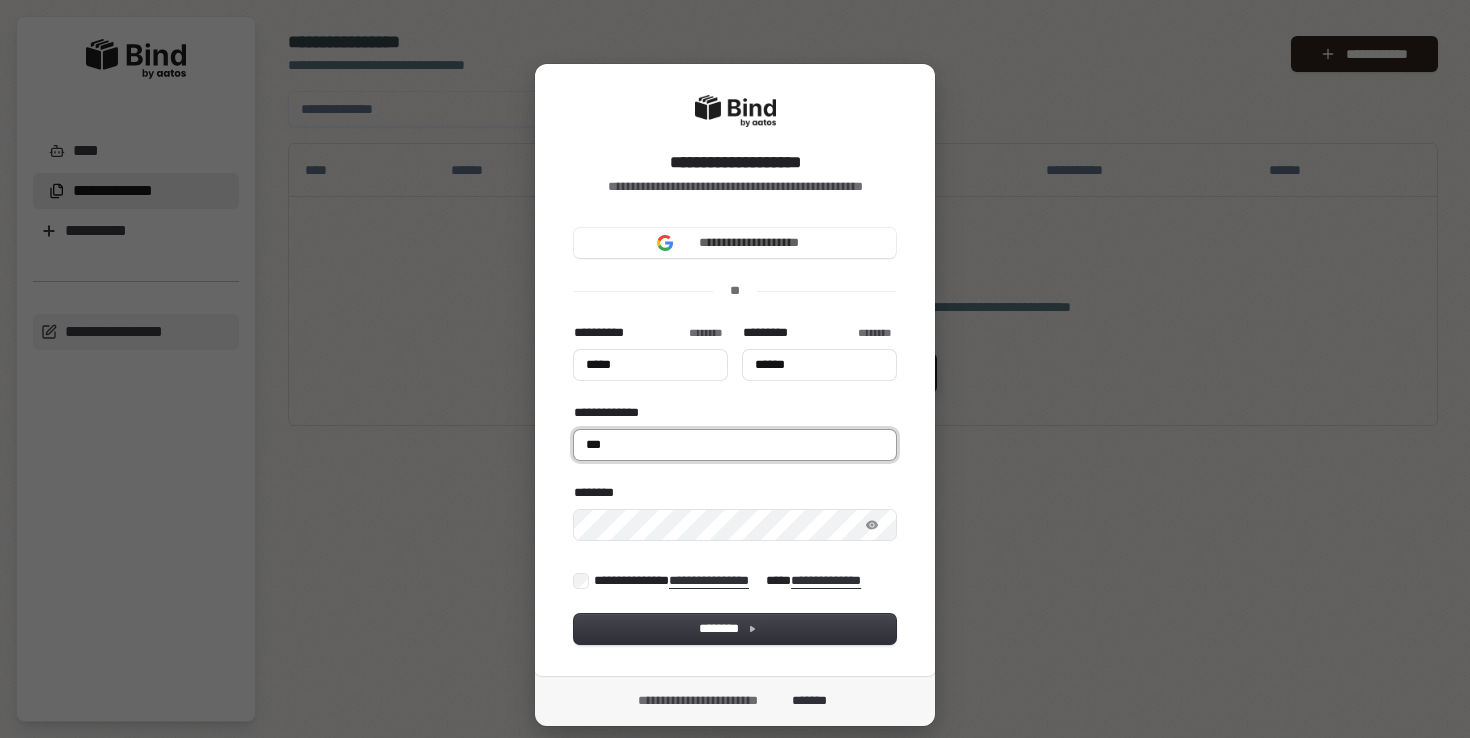 type on "*****" 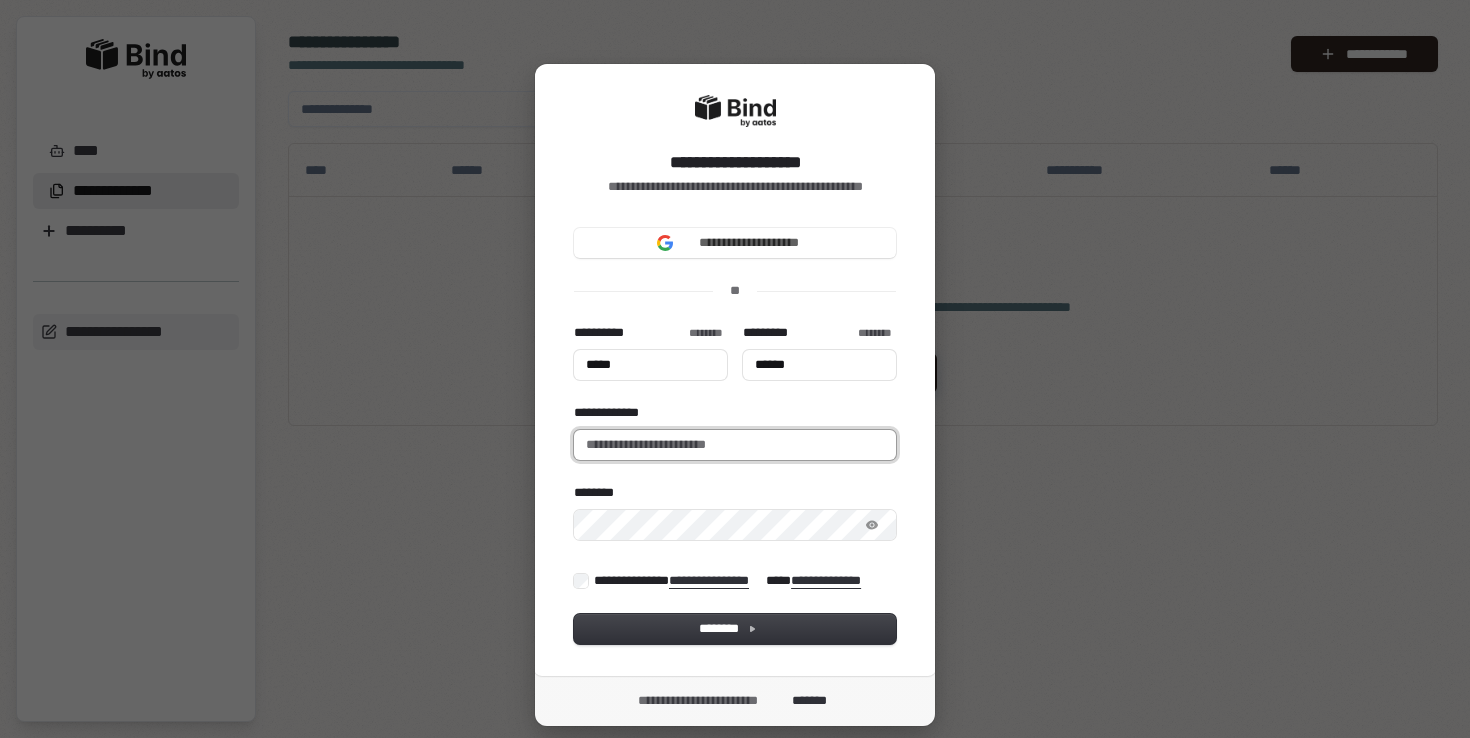 type on "*****" 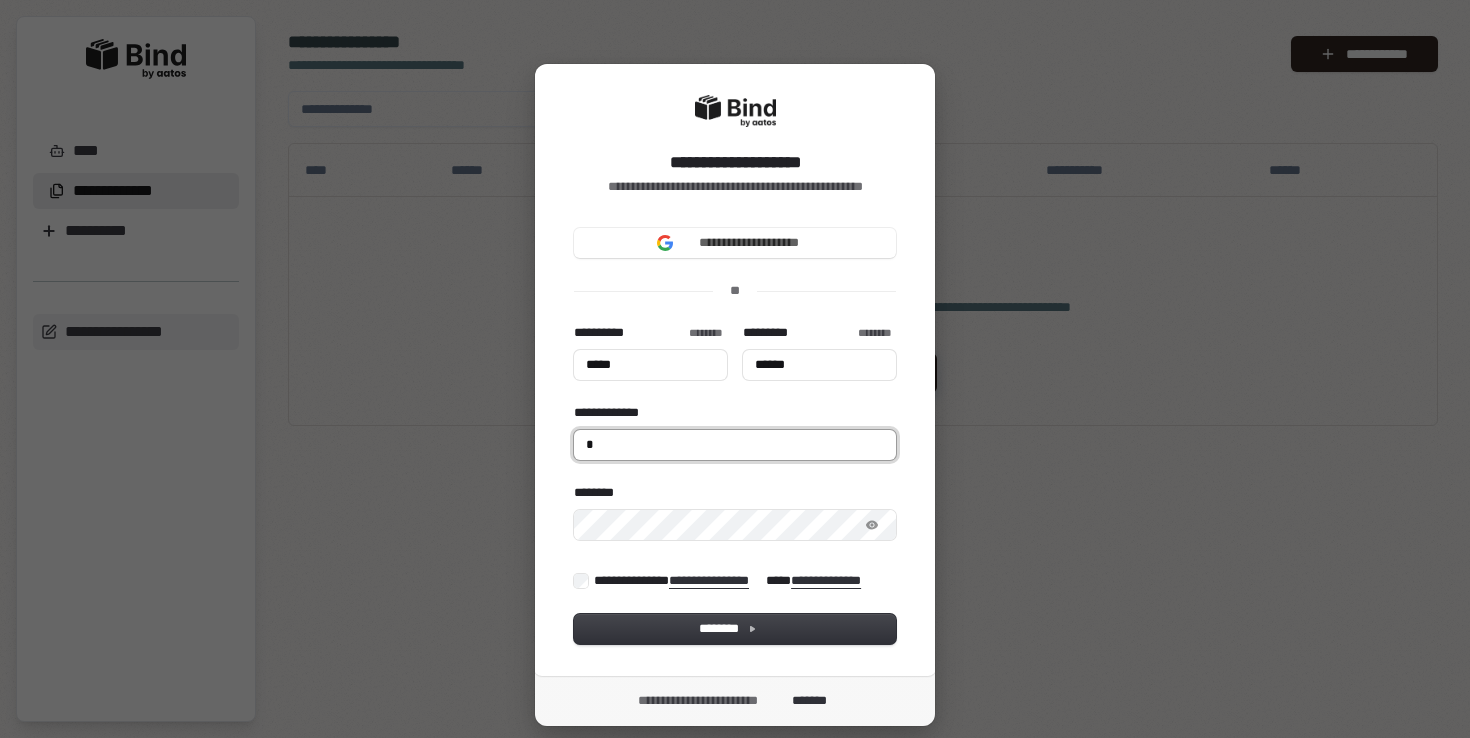 type on "*****" 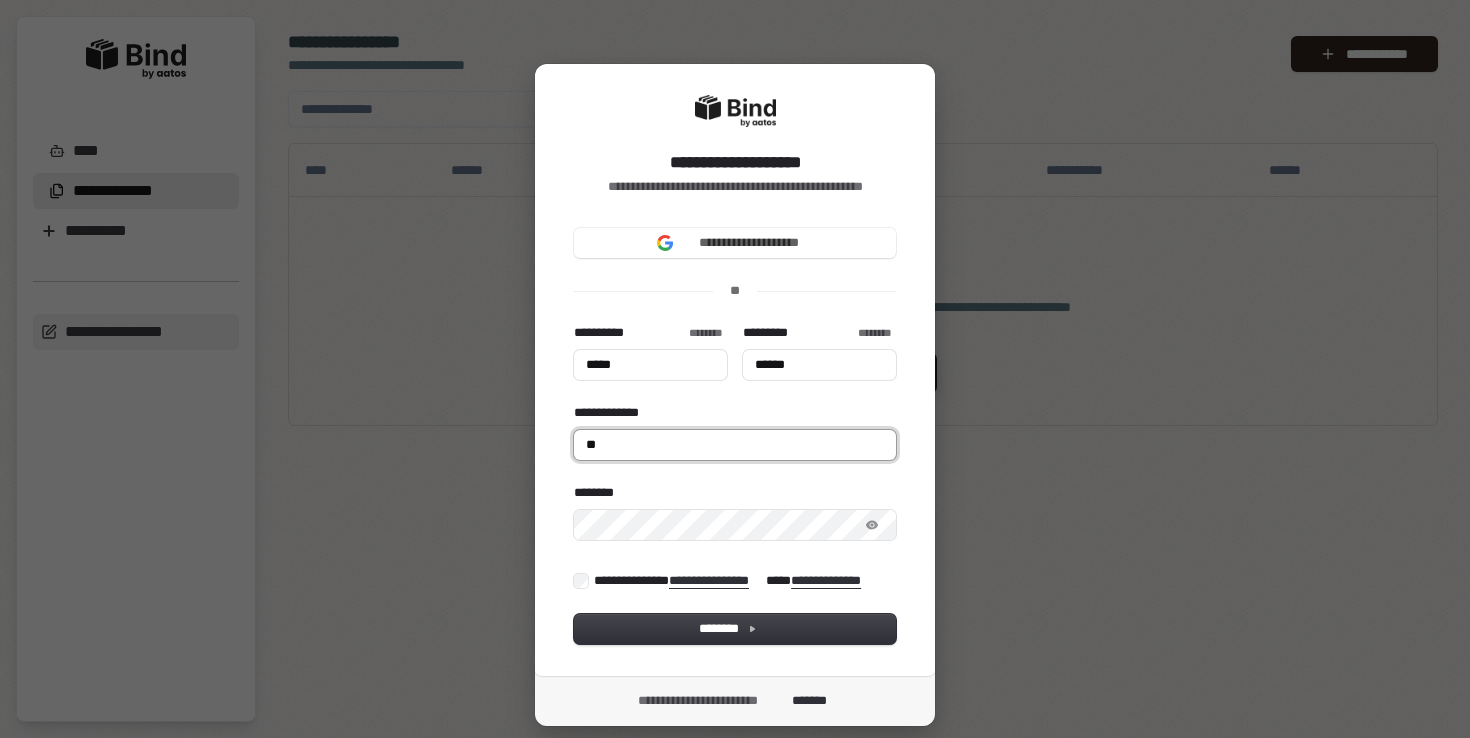 type on "*****" 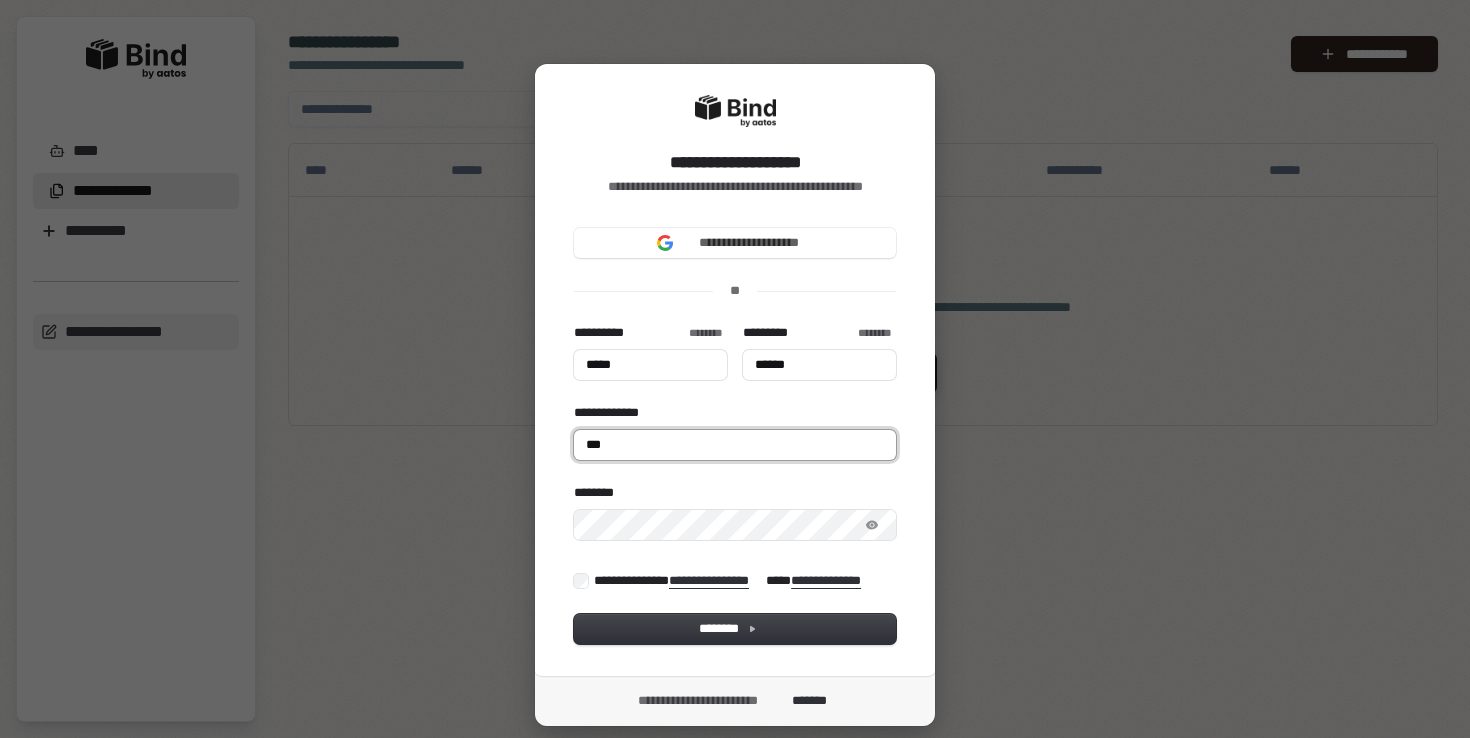 type on "*****" 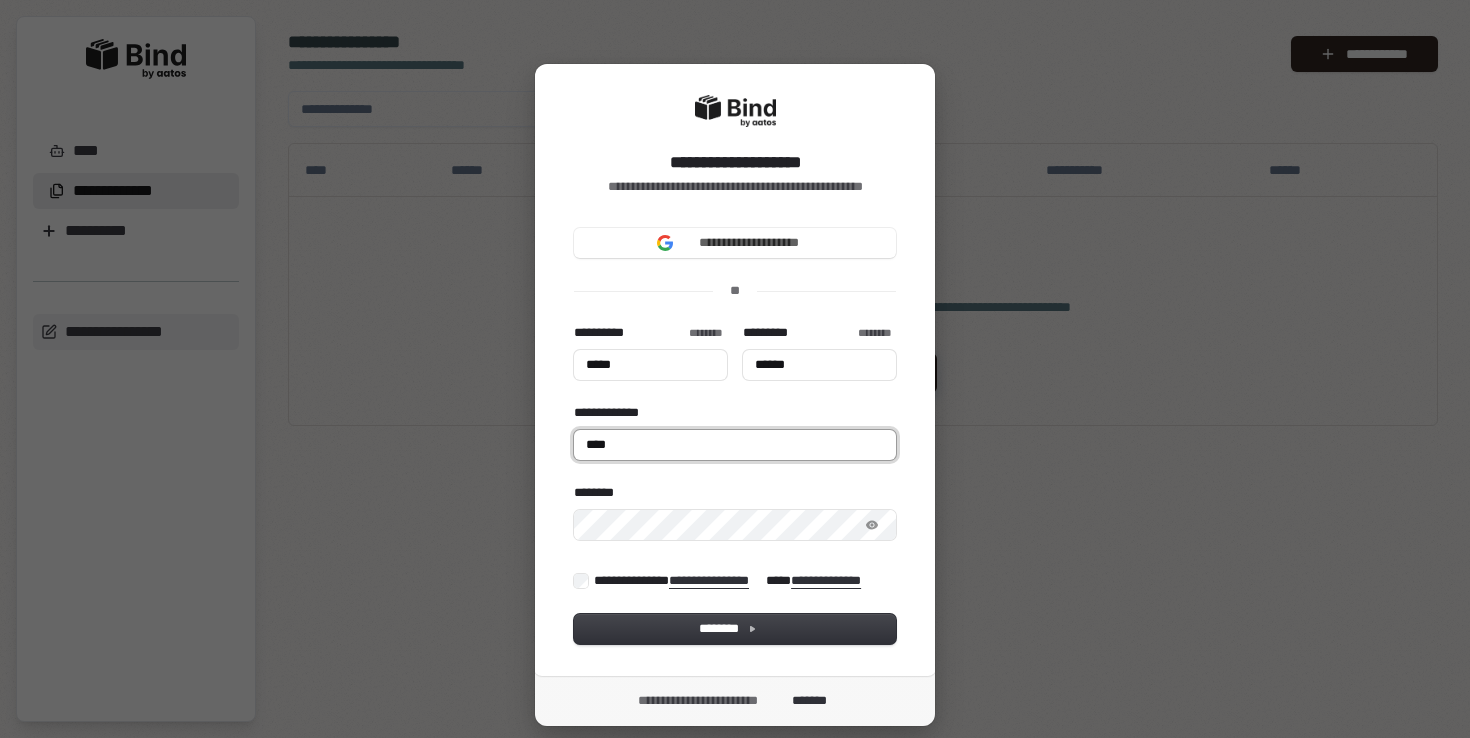 type on "*****" 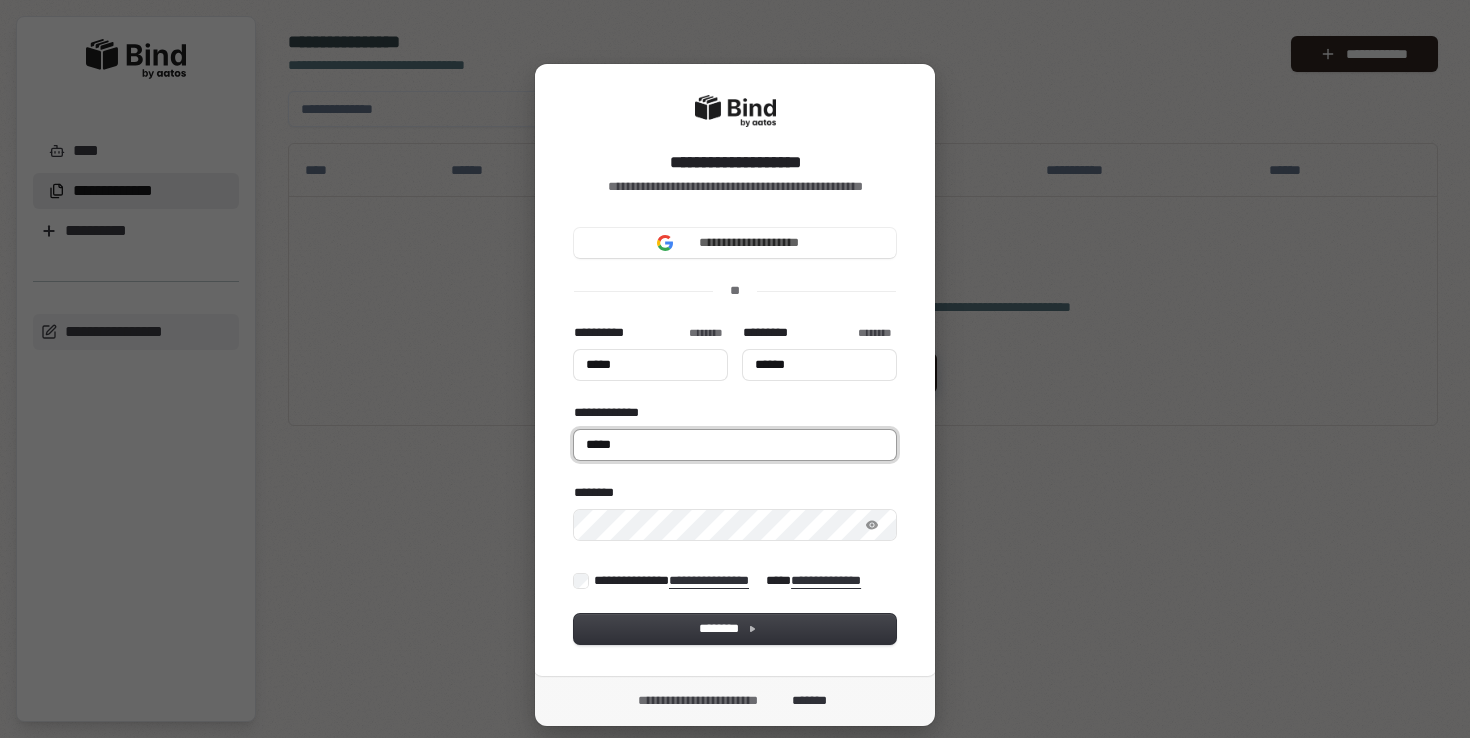 type on "*****" 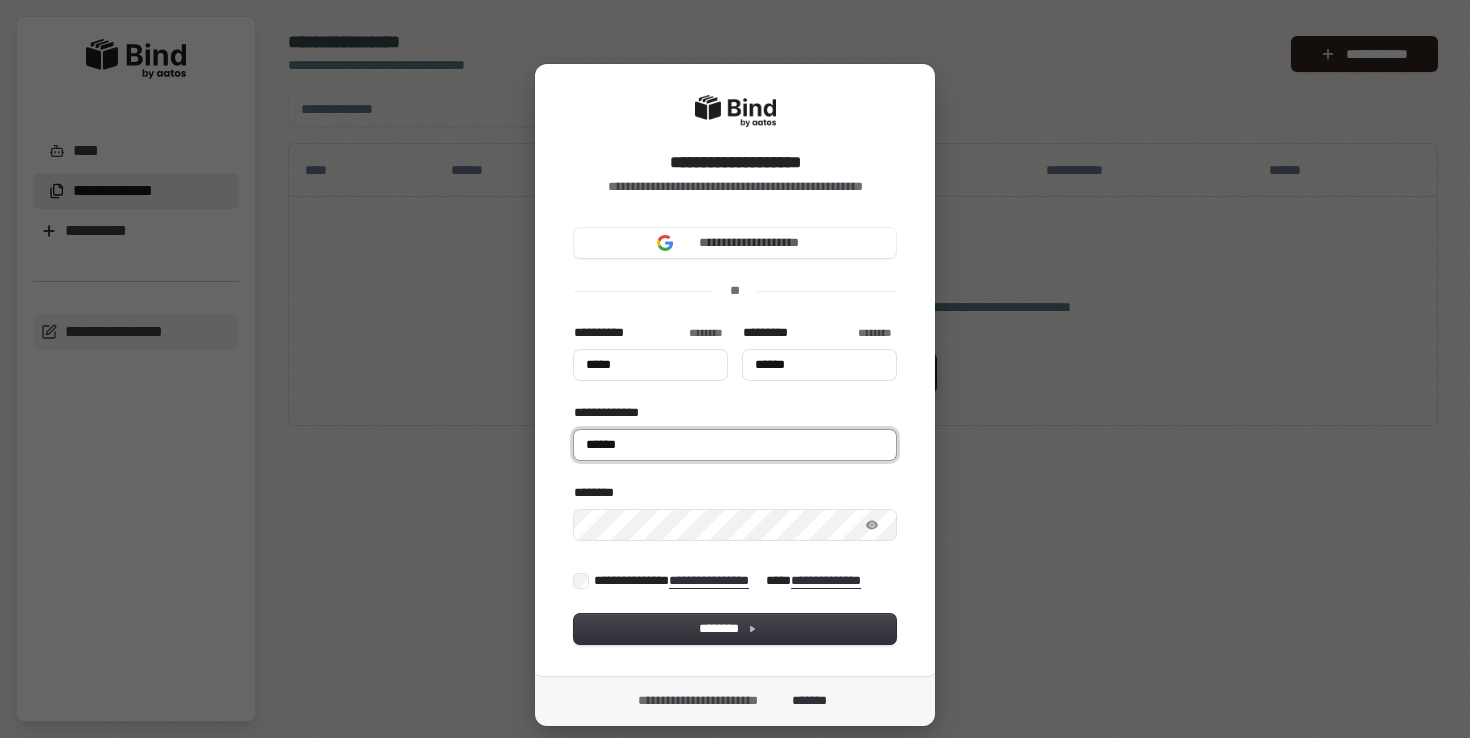 type on "*****" 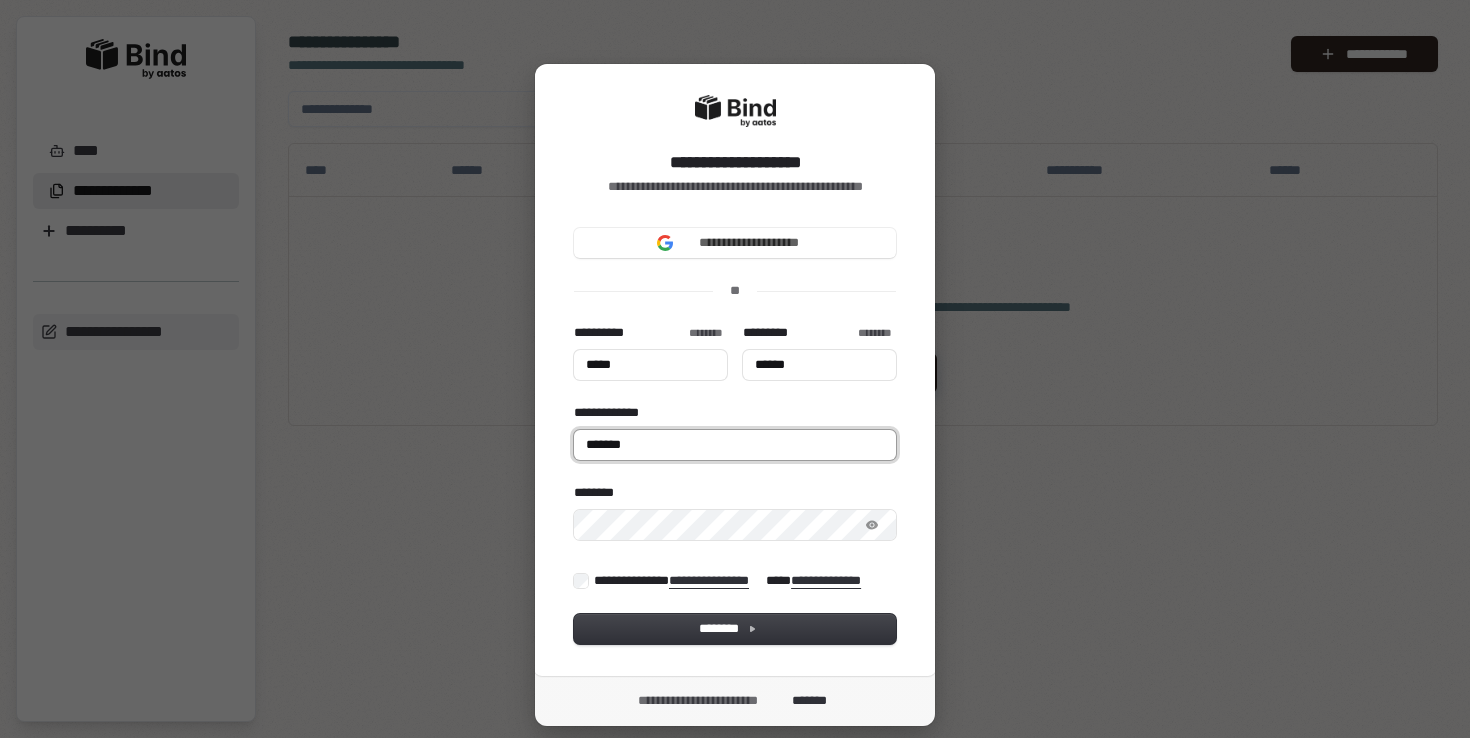 type on "*****" 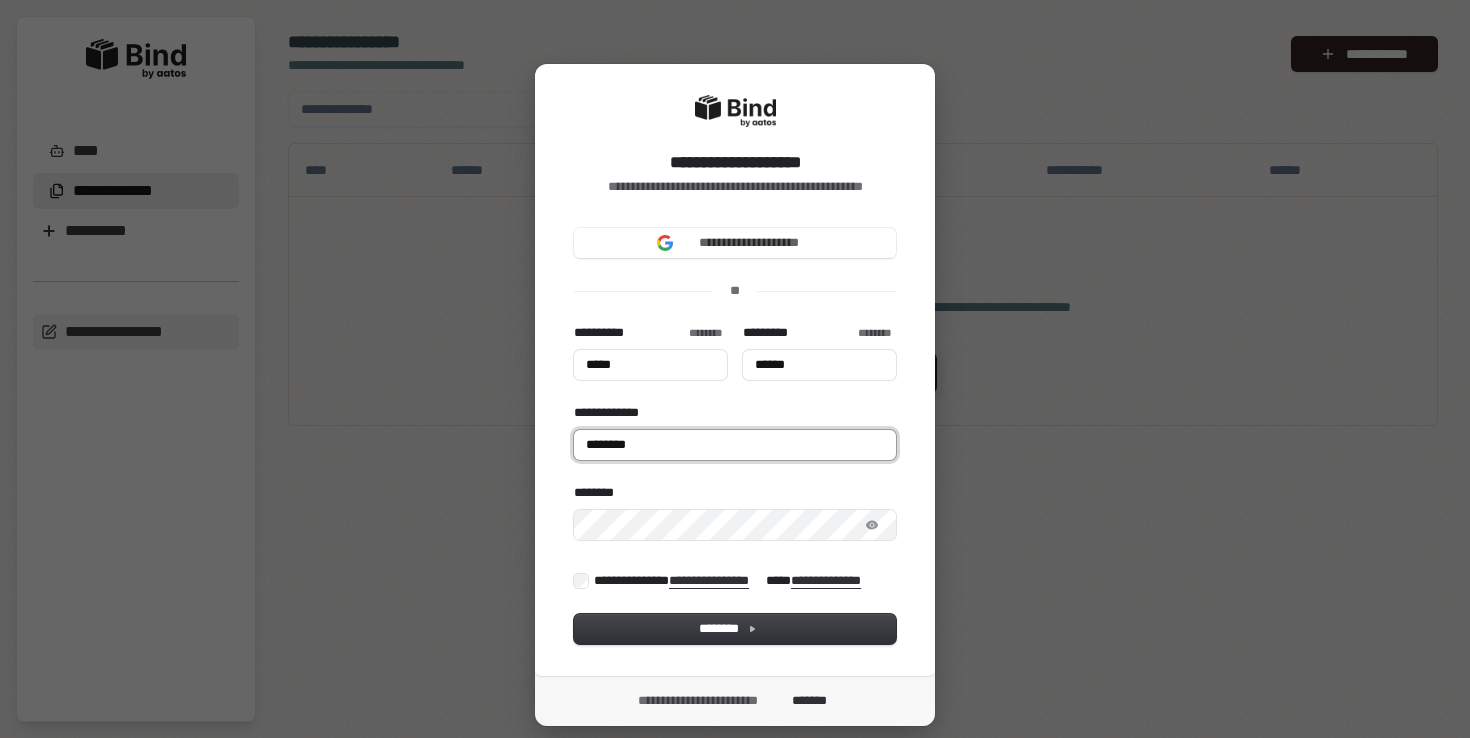 type on "*****" 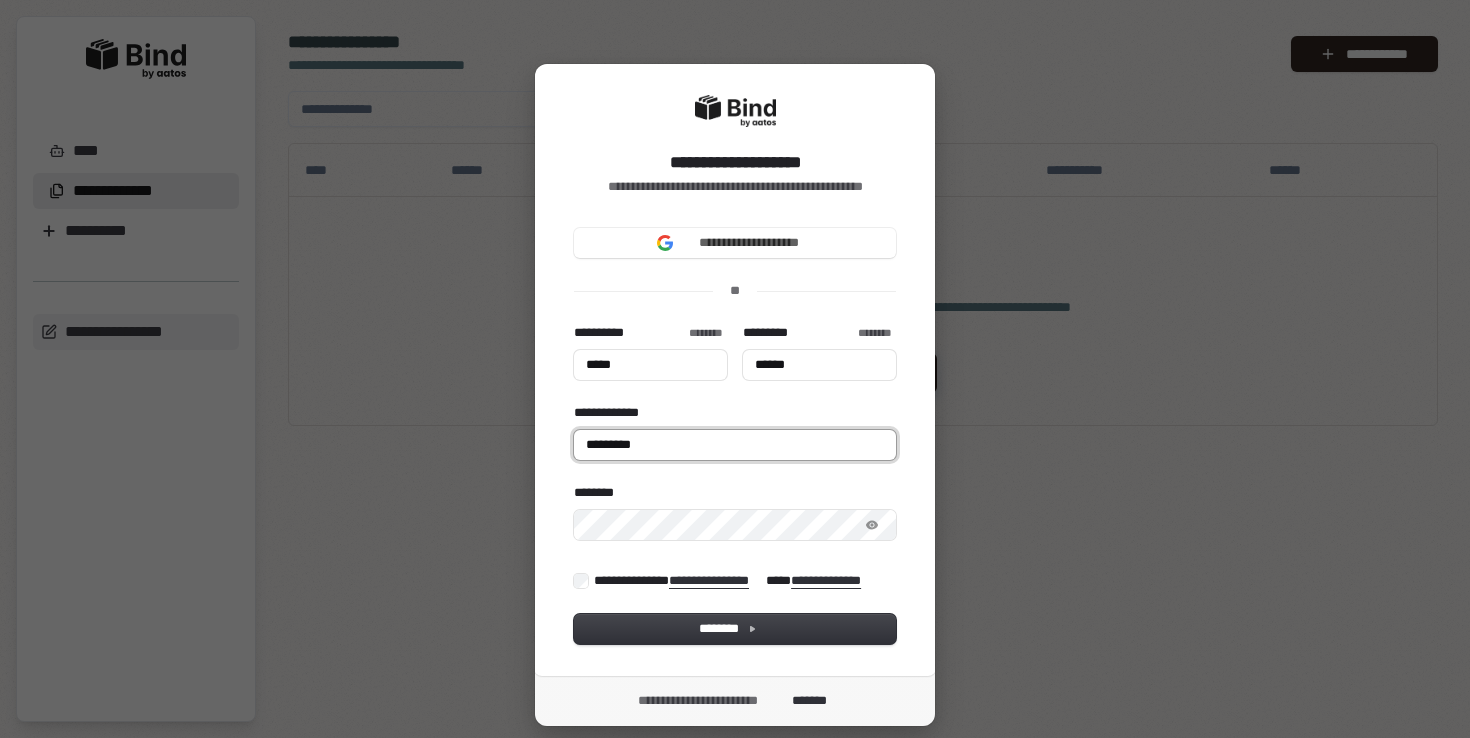 type on "*****" 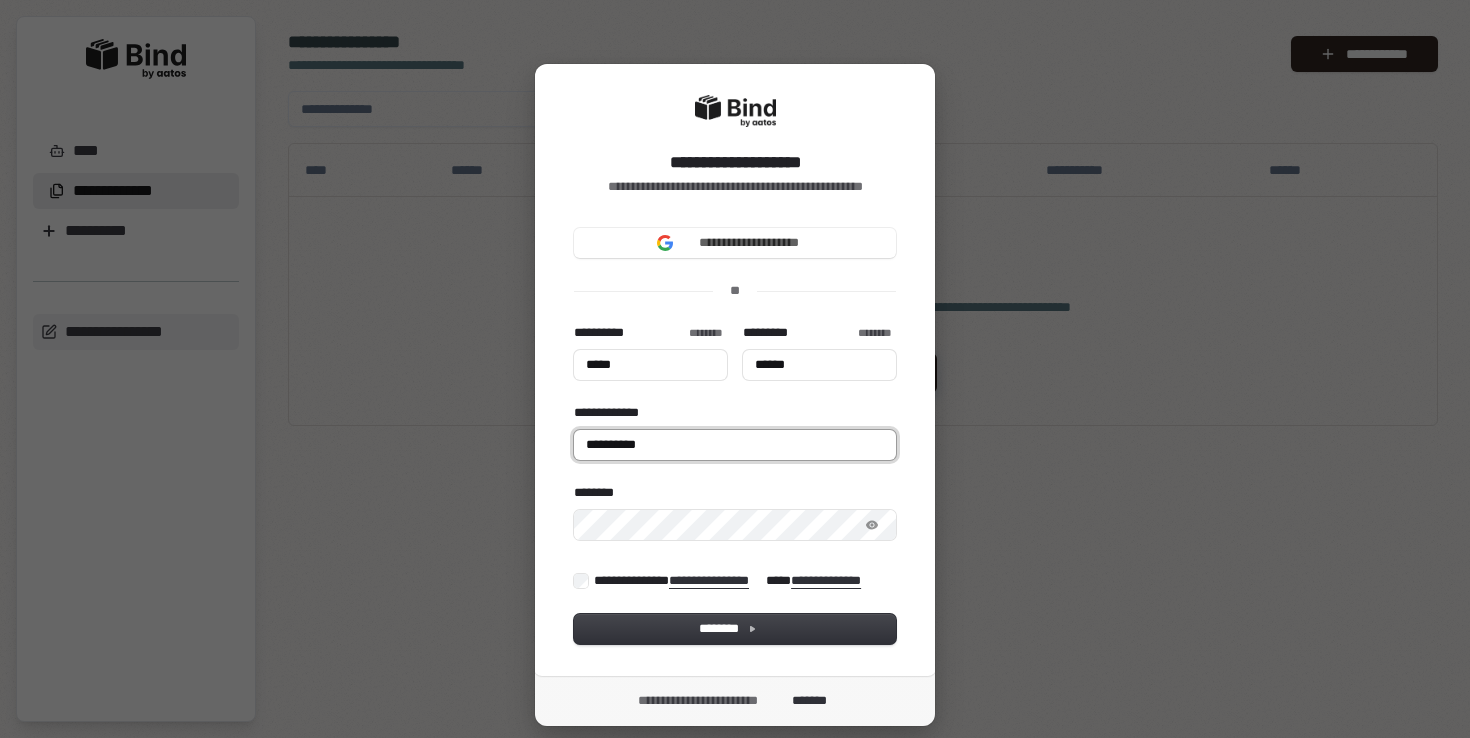 type on "*****" 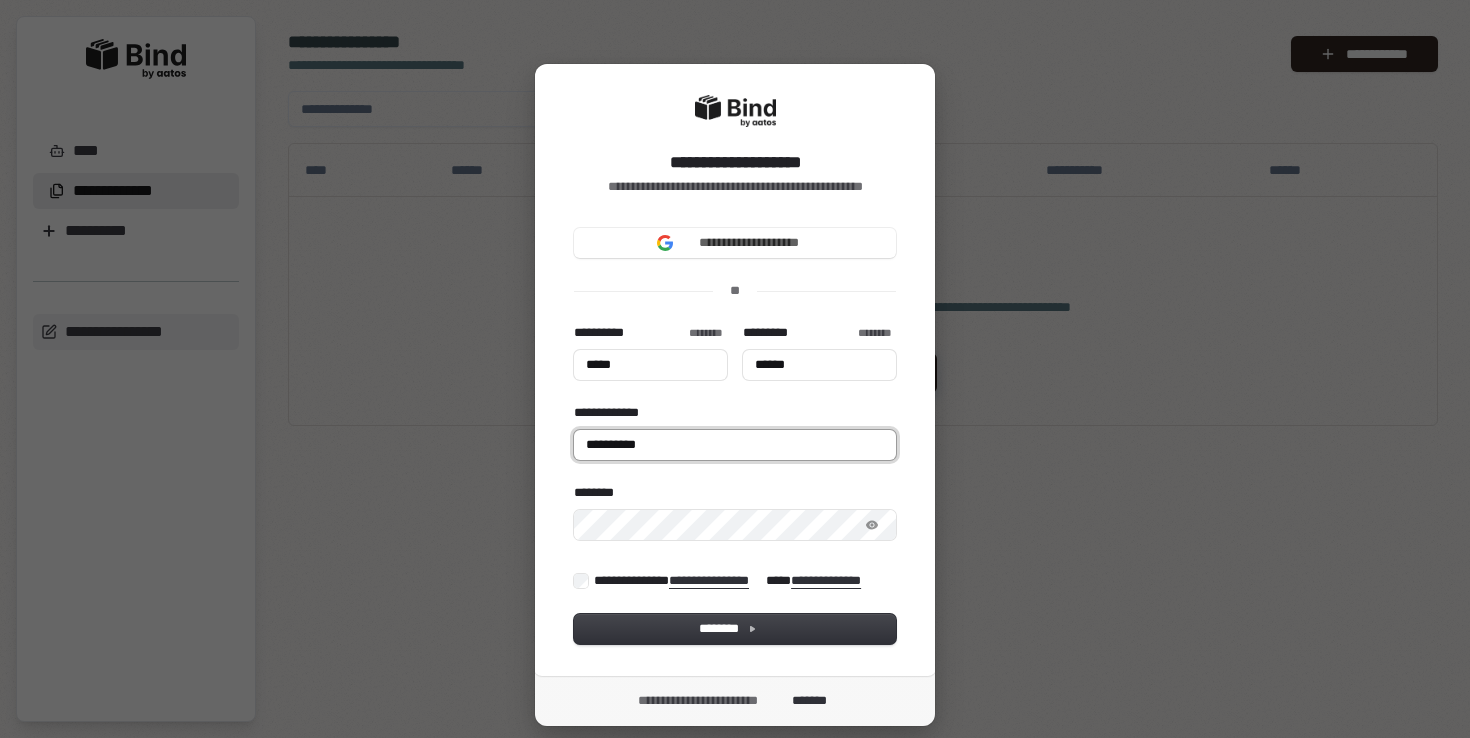 type on "******" 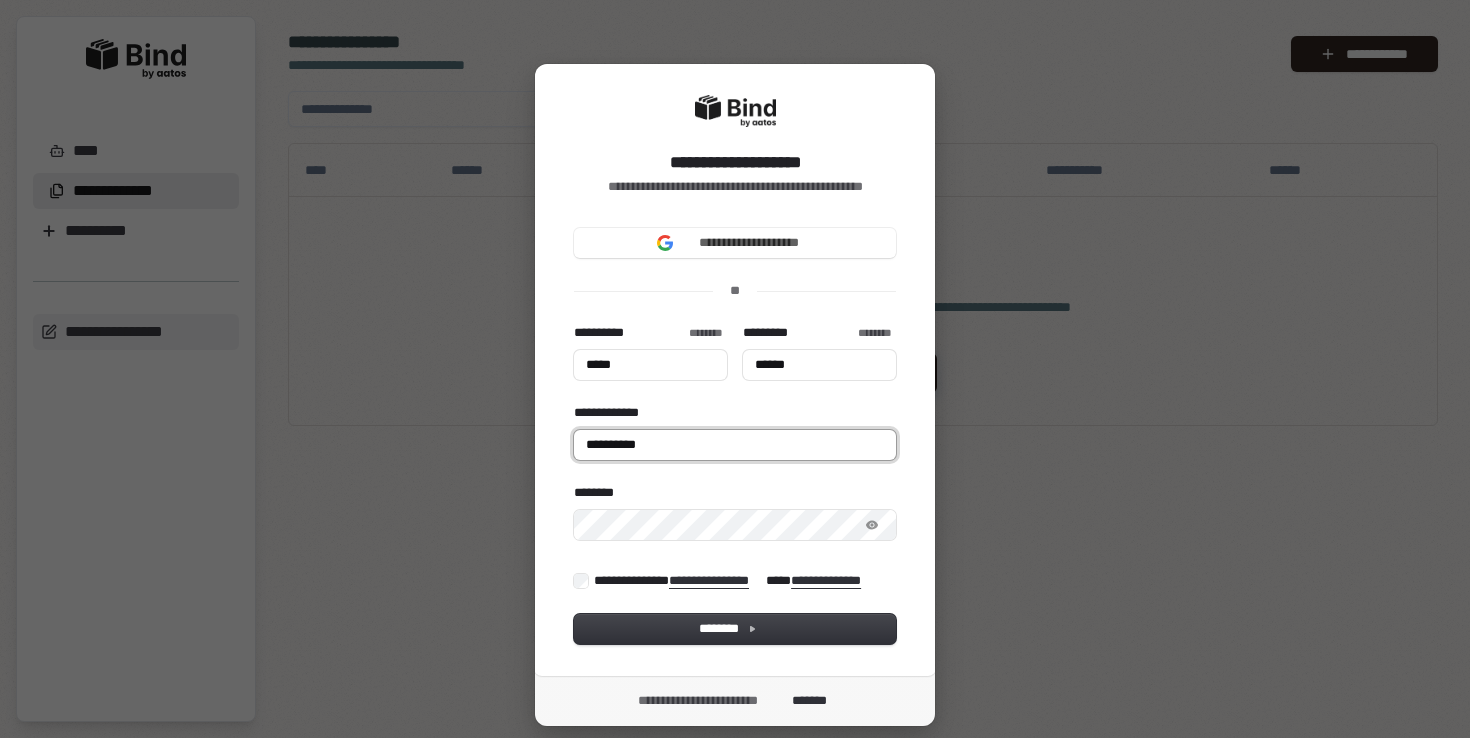 type on "**********" 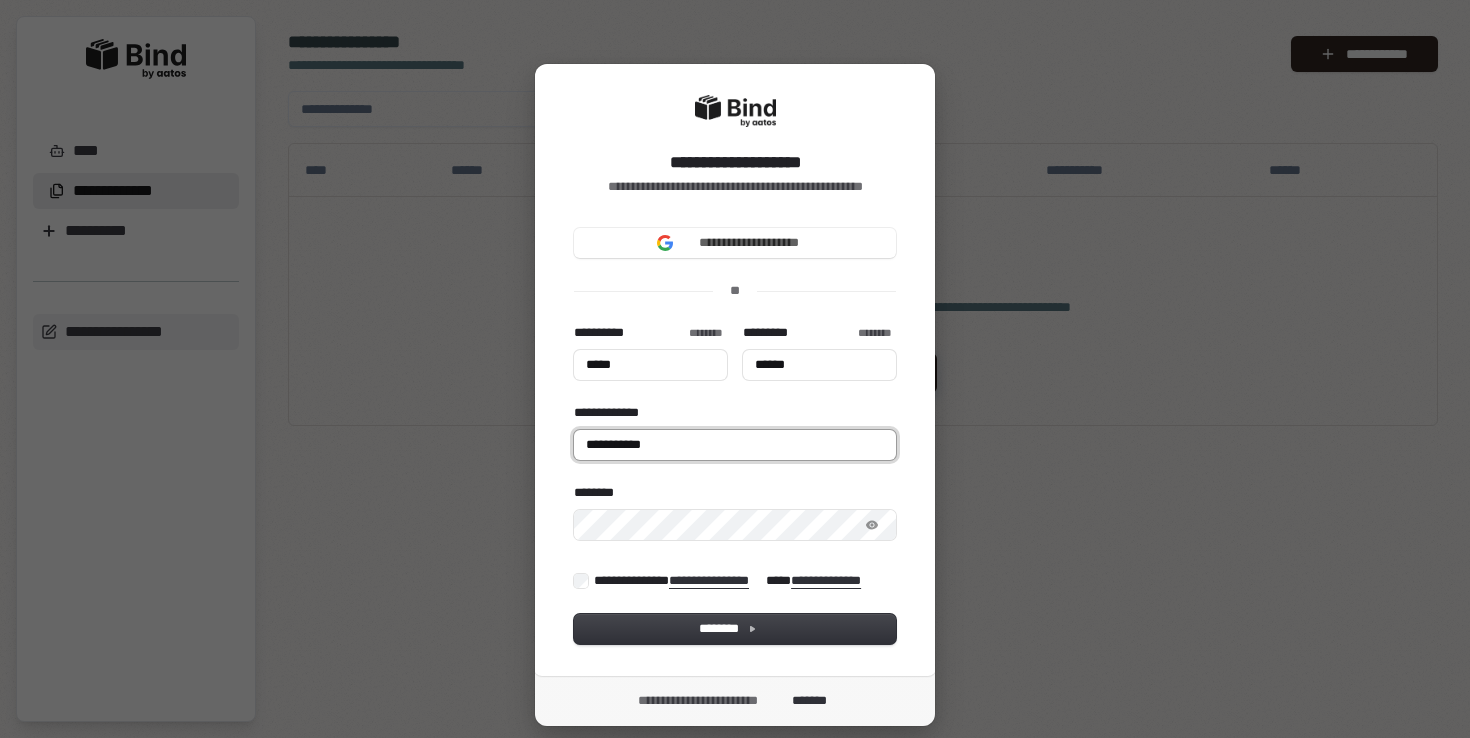 type on "*****" 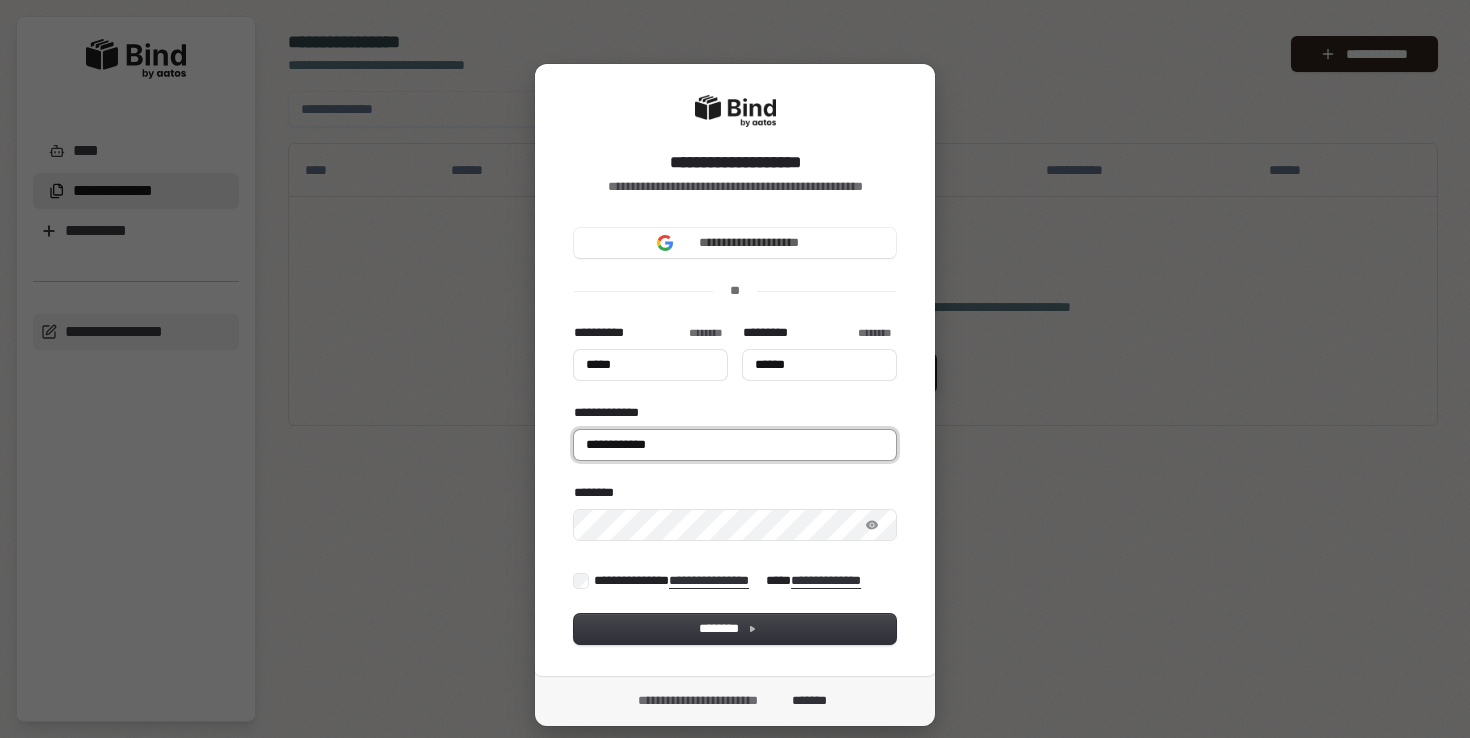 type on "*****" 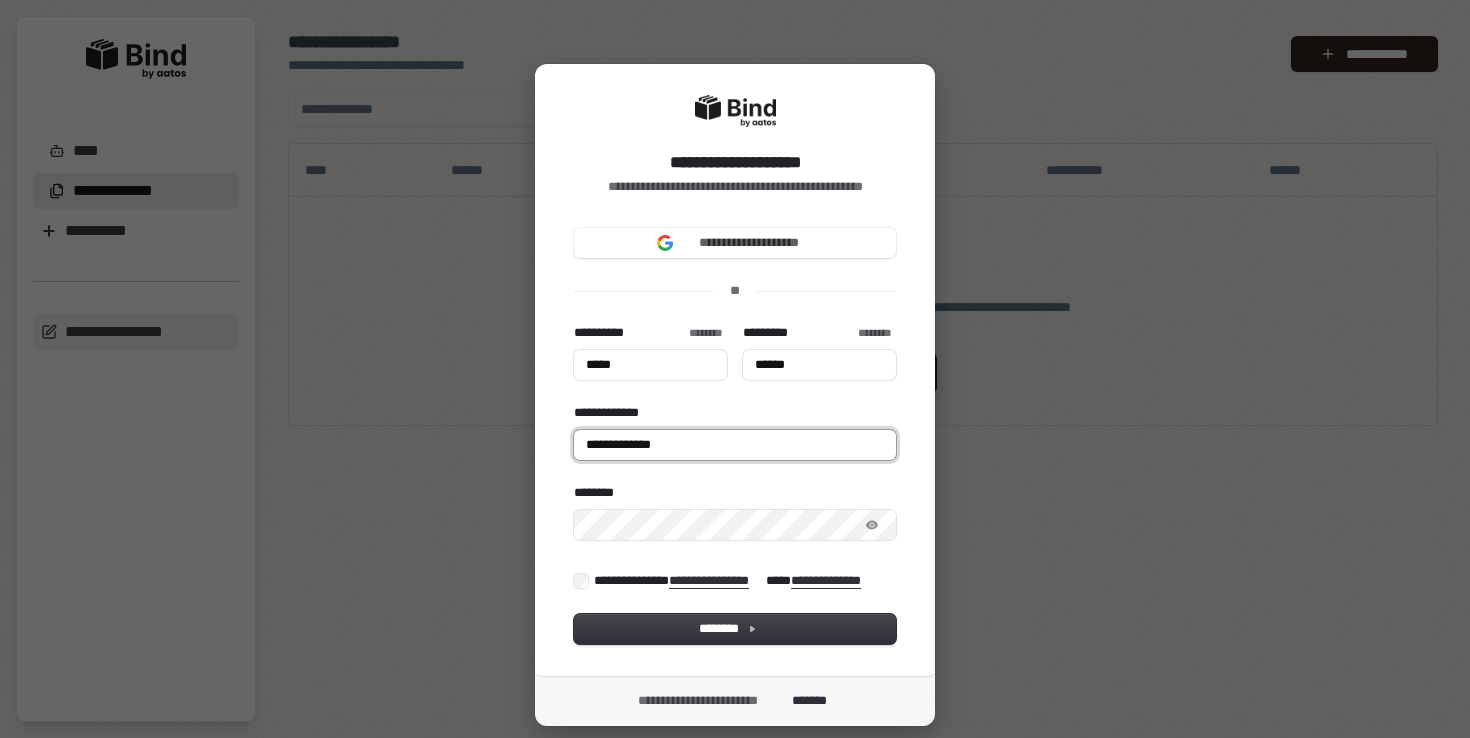 type on "*****" 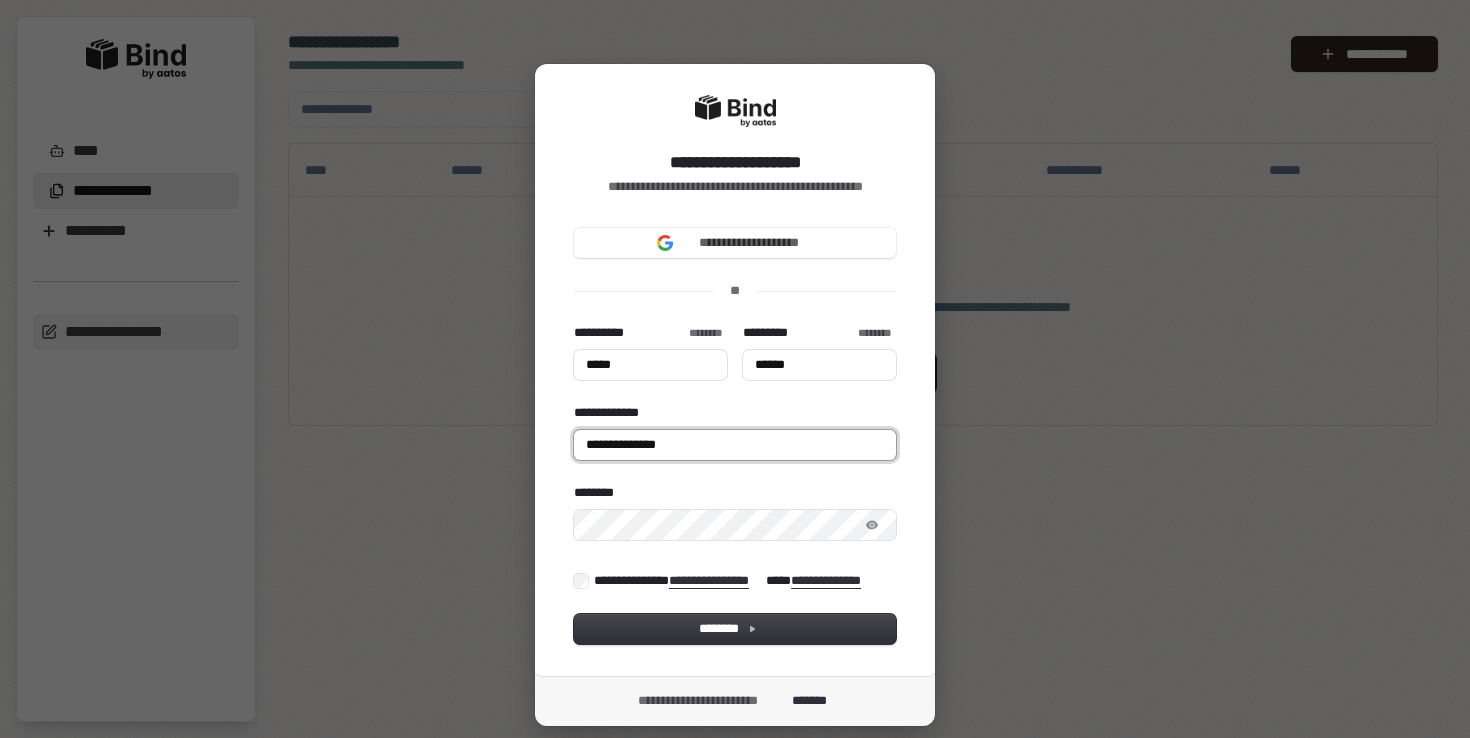 type on "*****" 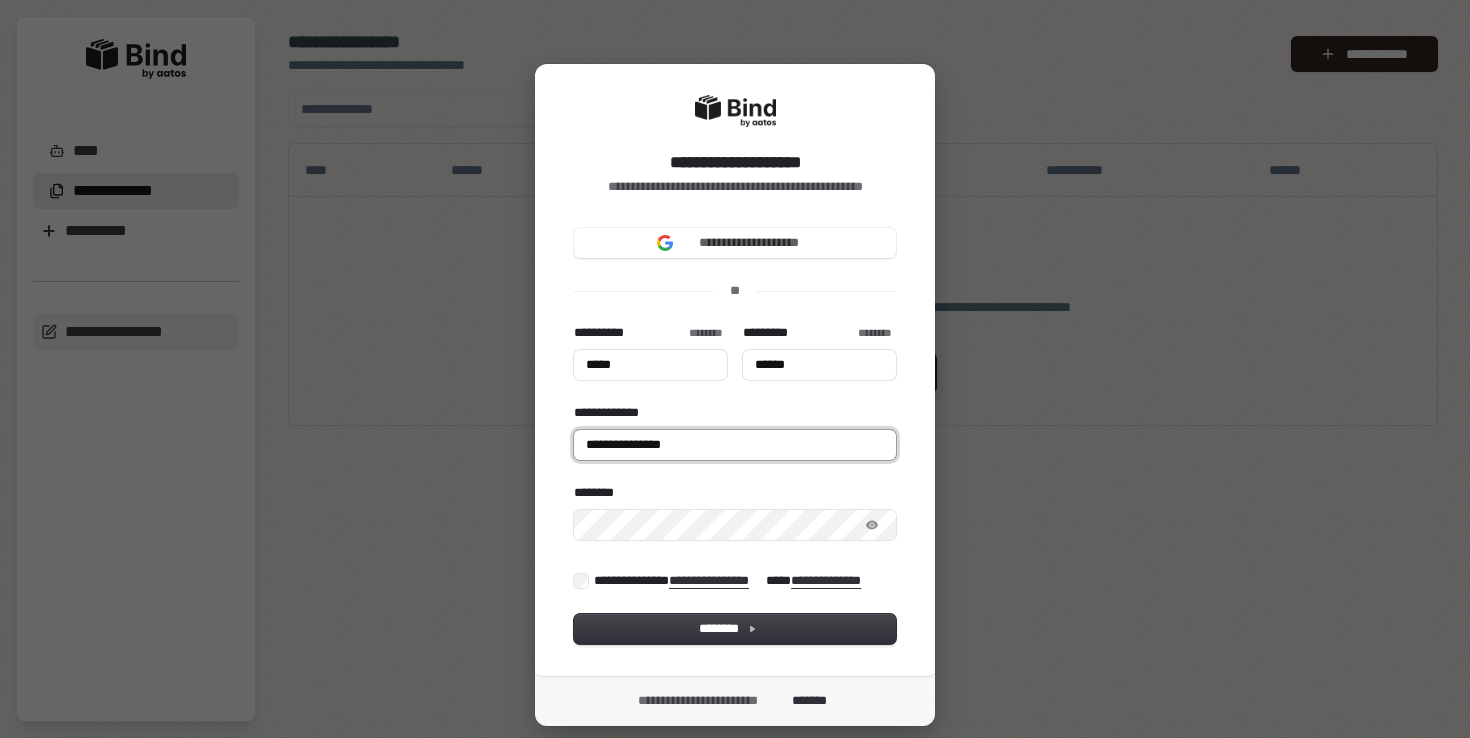 type on "**********" 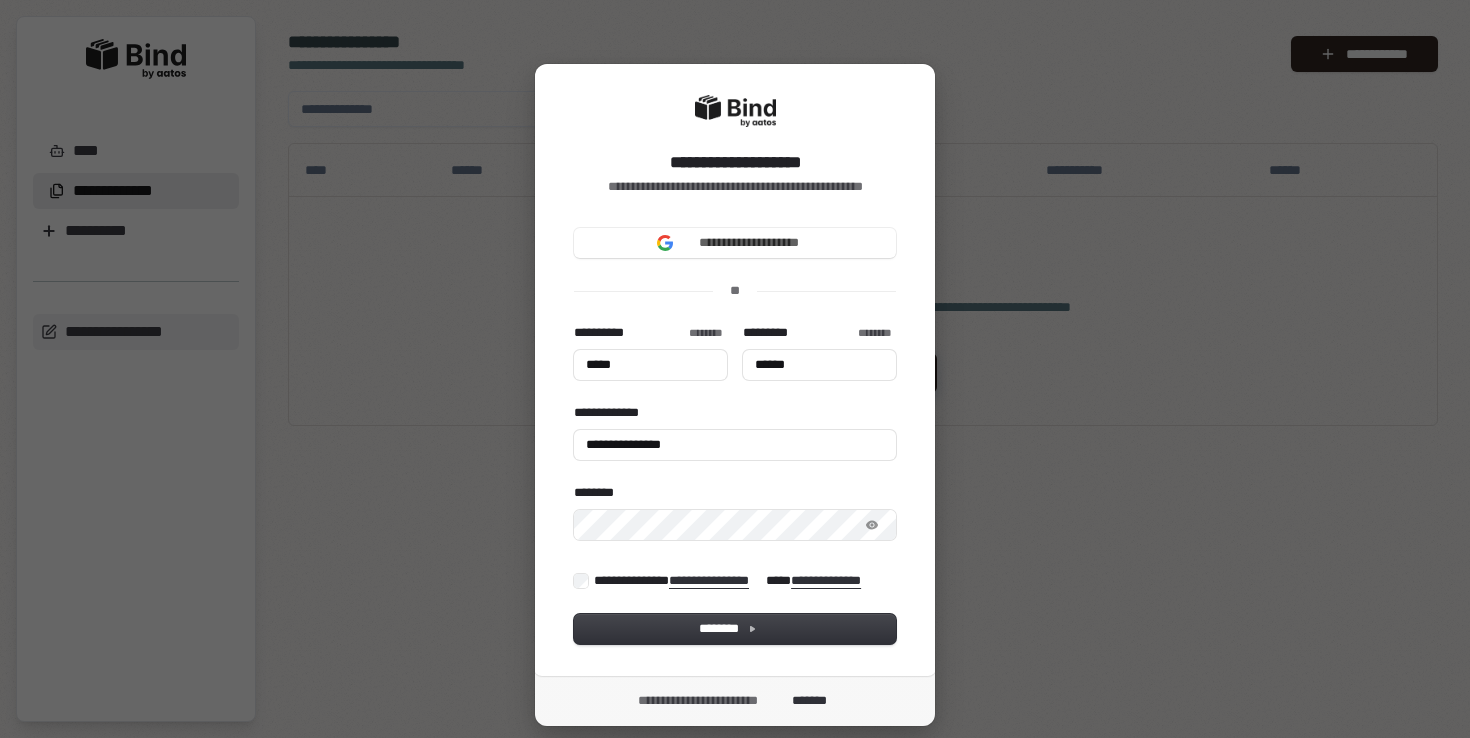 type on "*****" 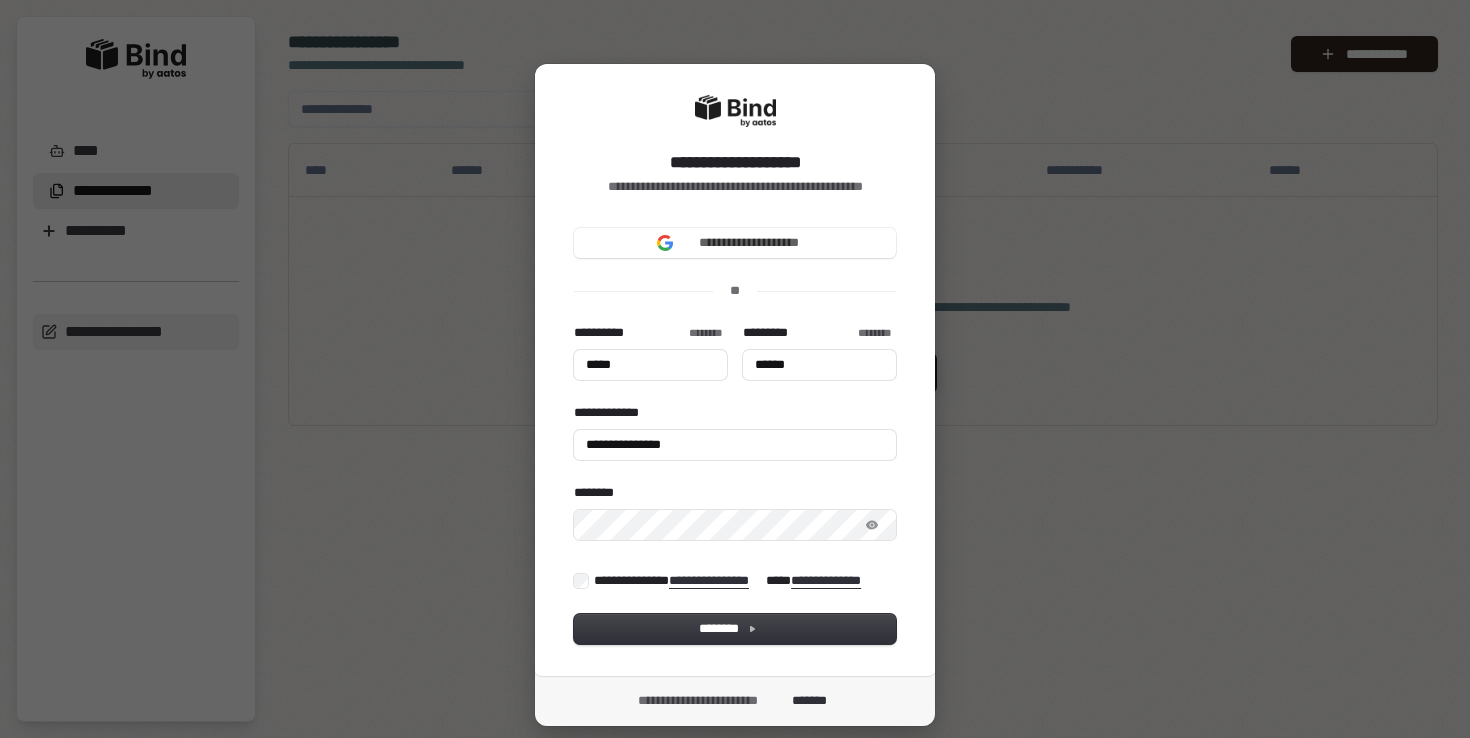 type on "******" 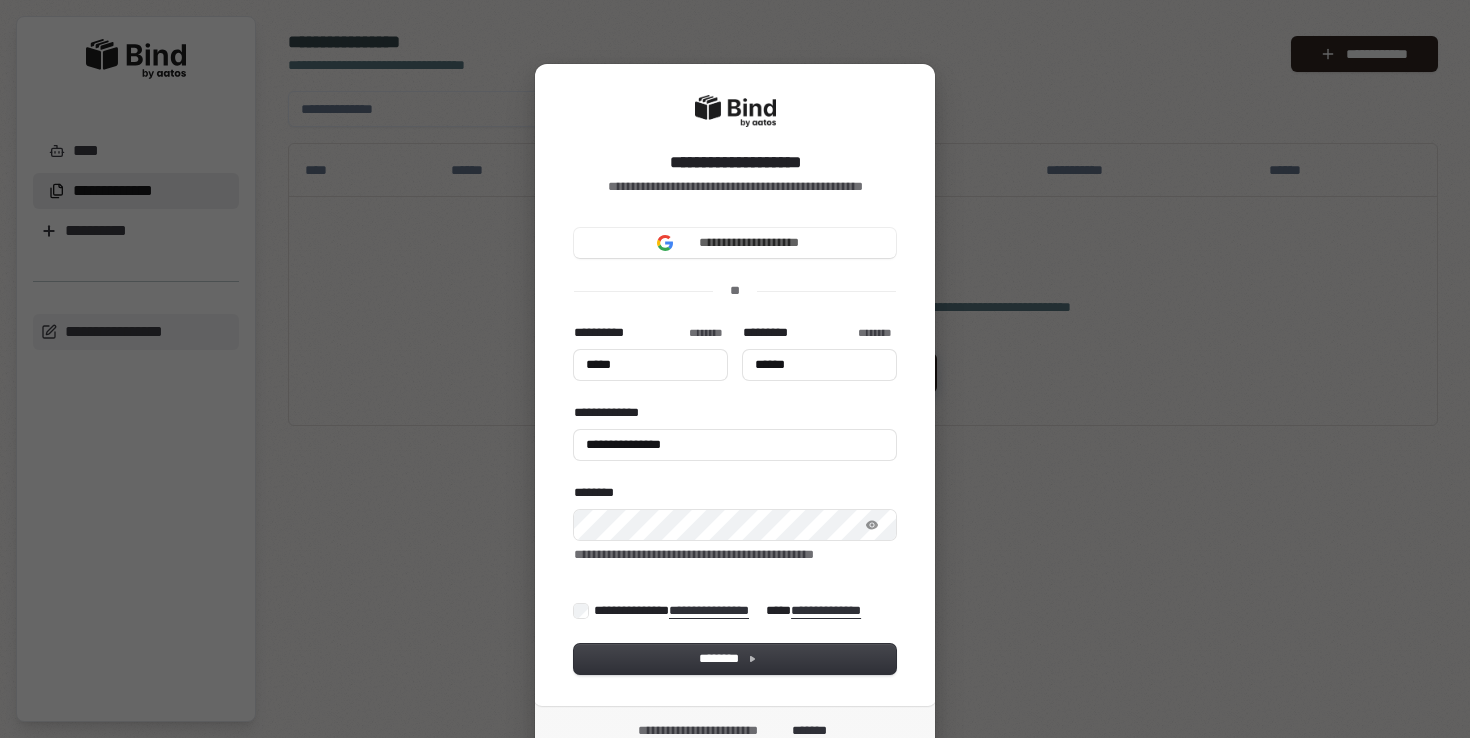 type on "*****" 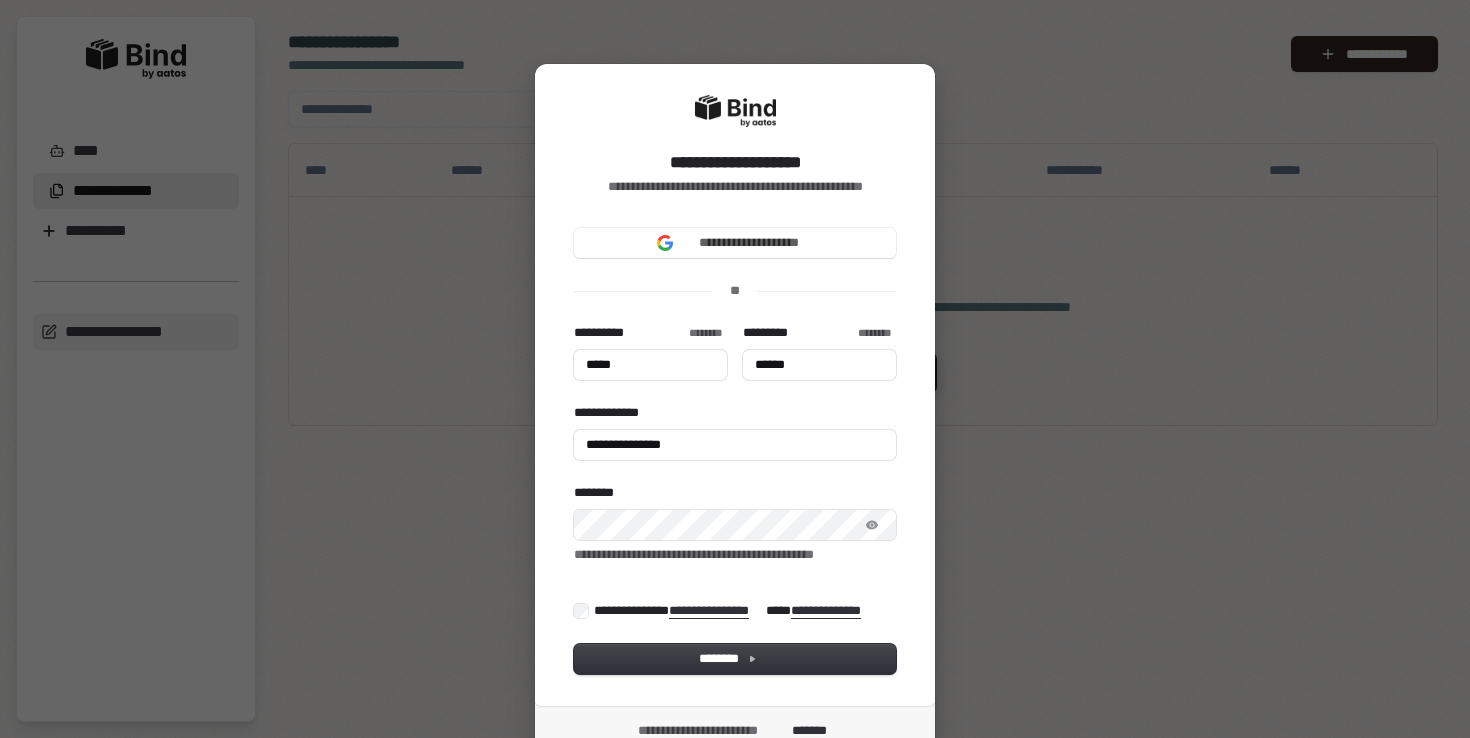 type on "******" 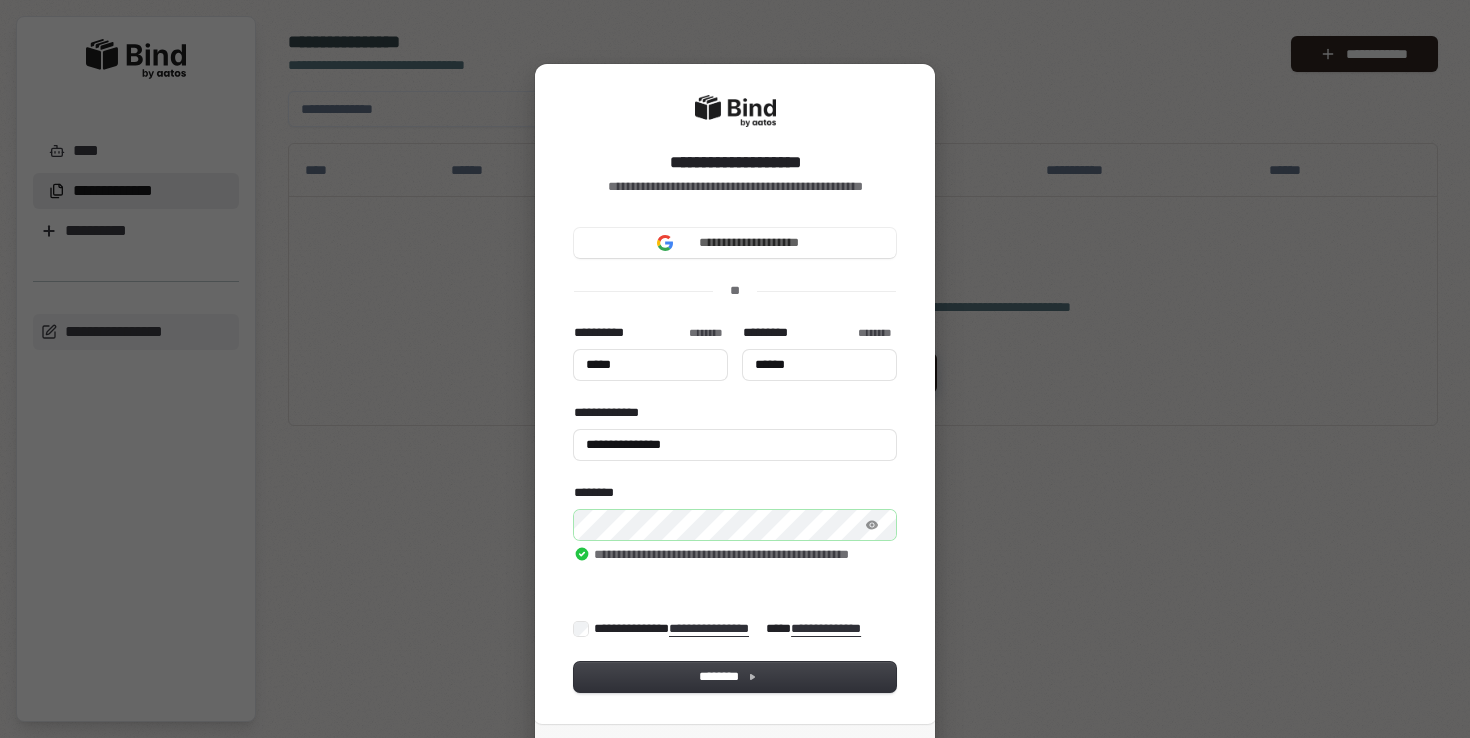type on "*****" 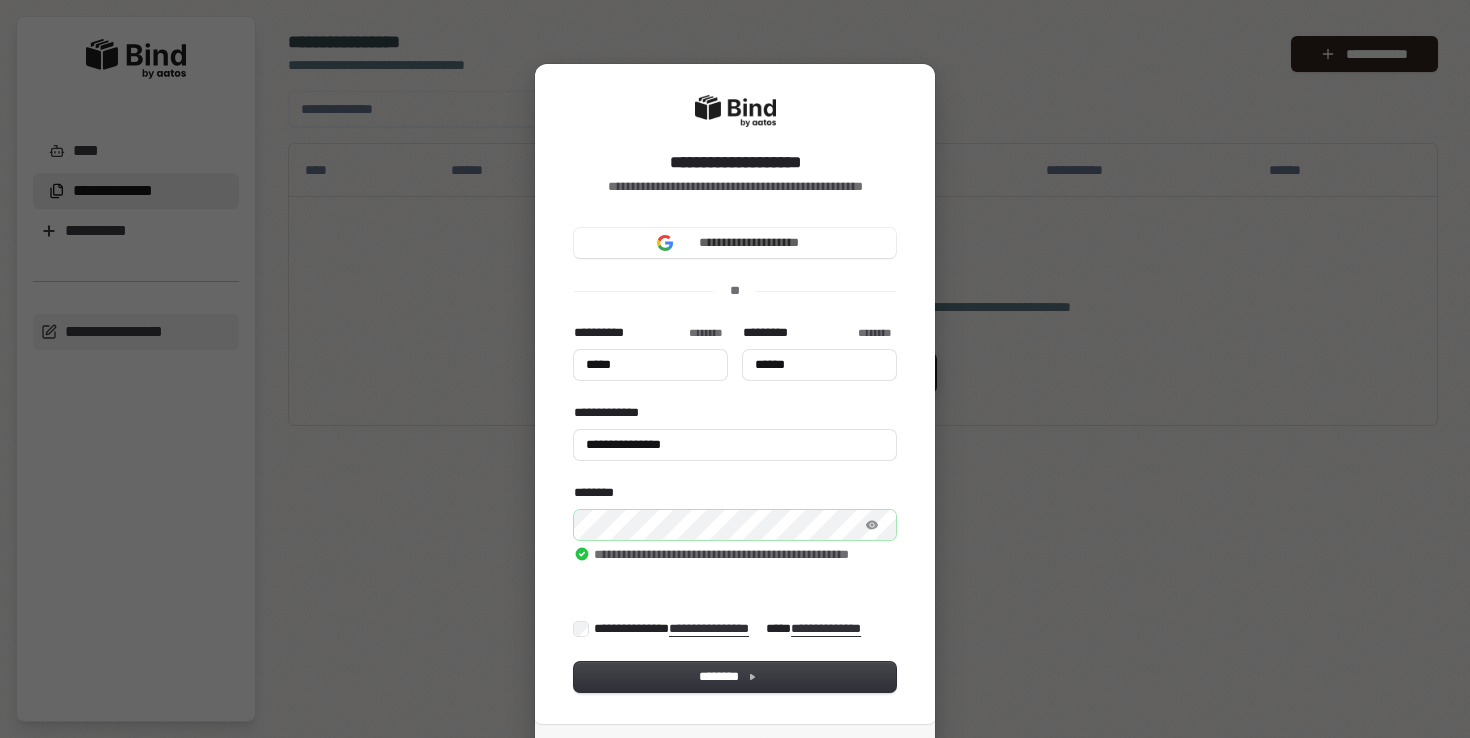 type on "******" 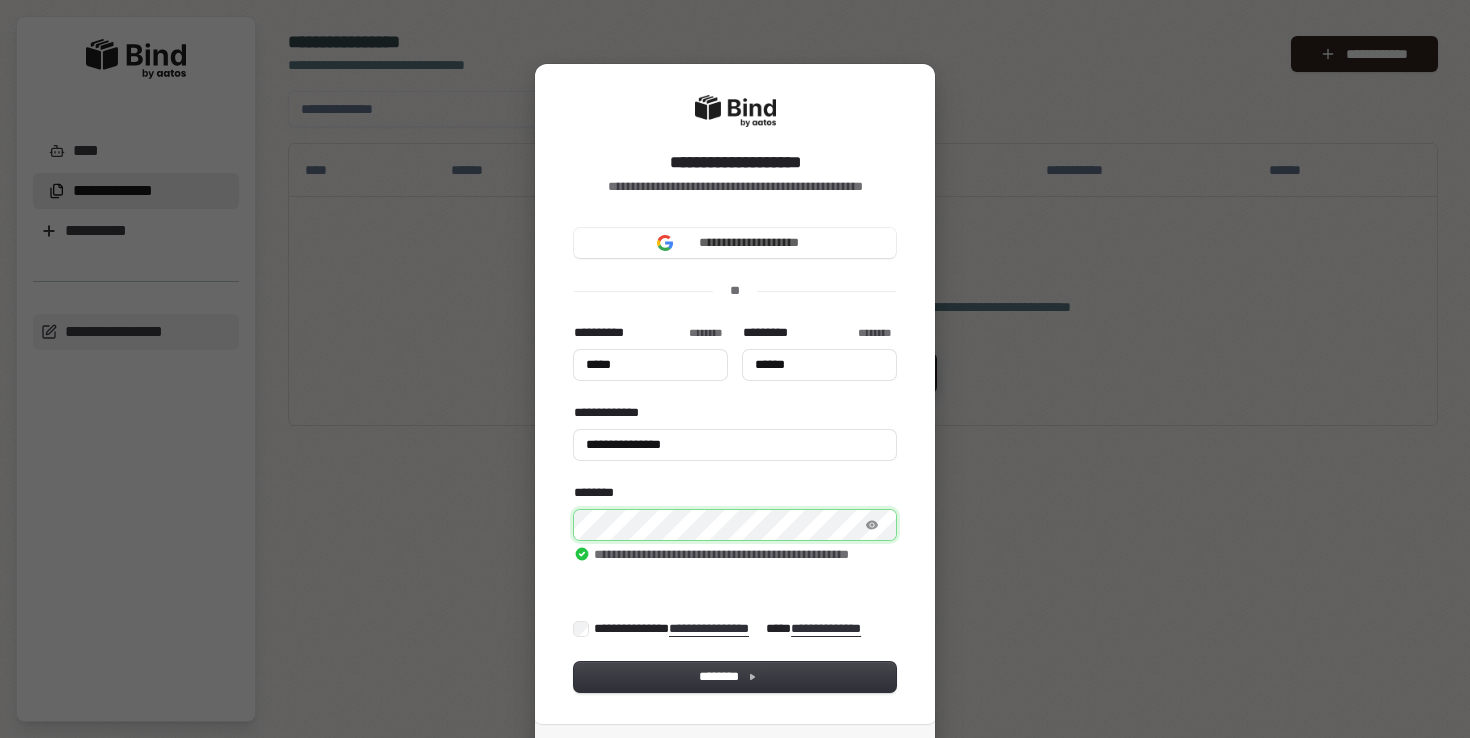 type on "*****" 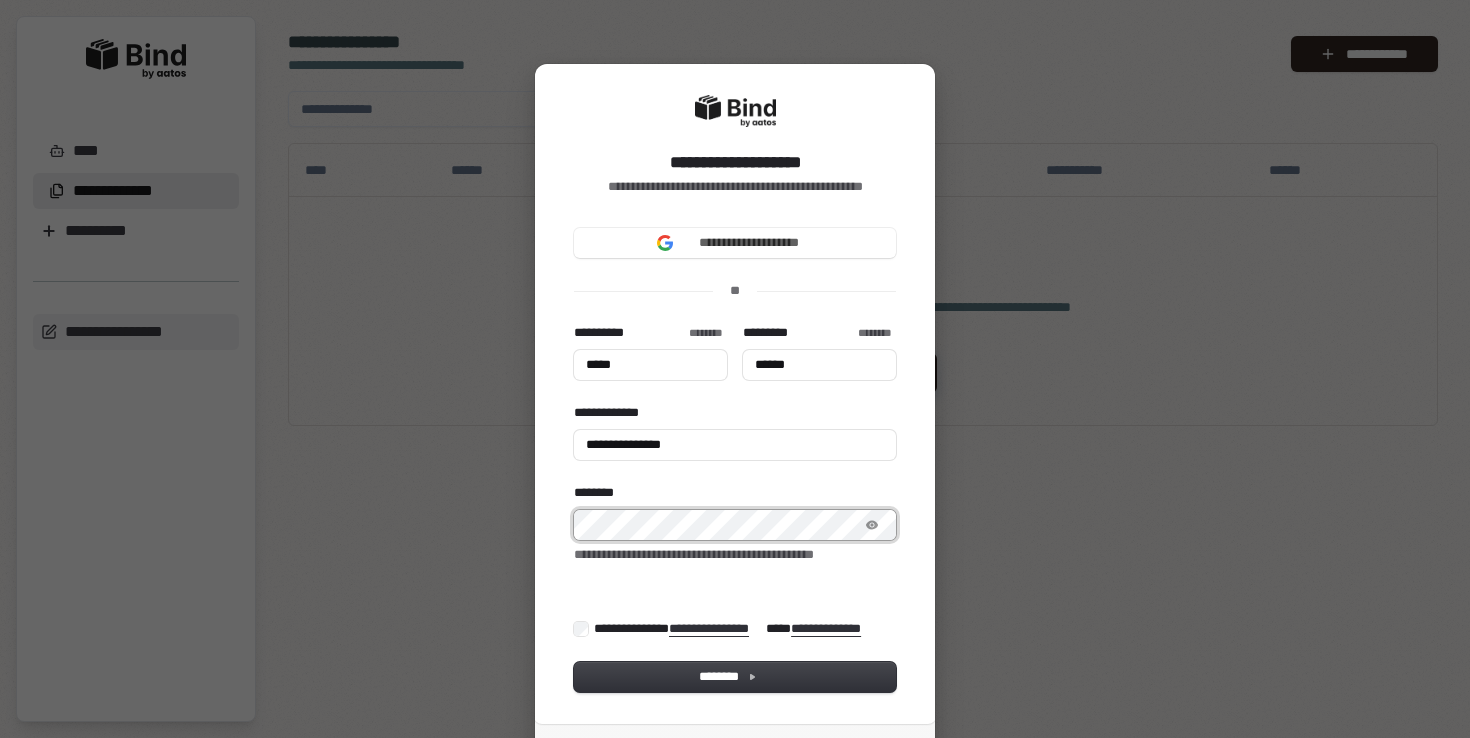 type on "*****" 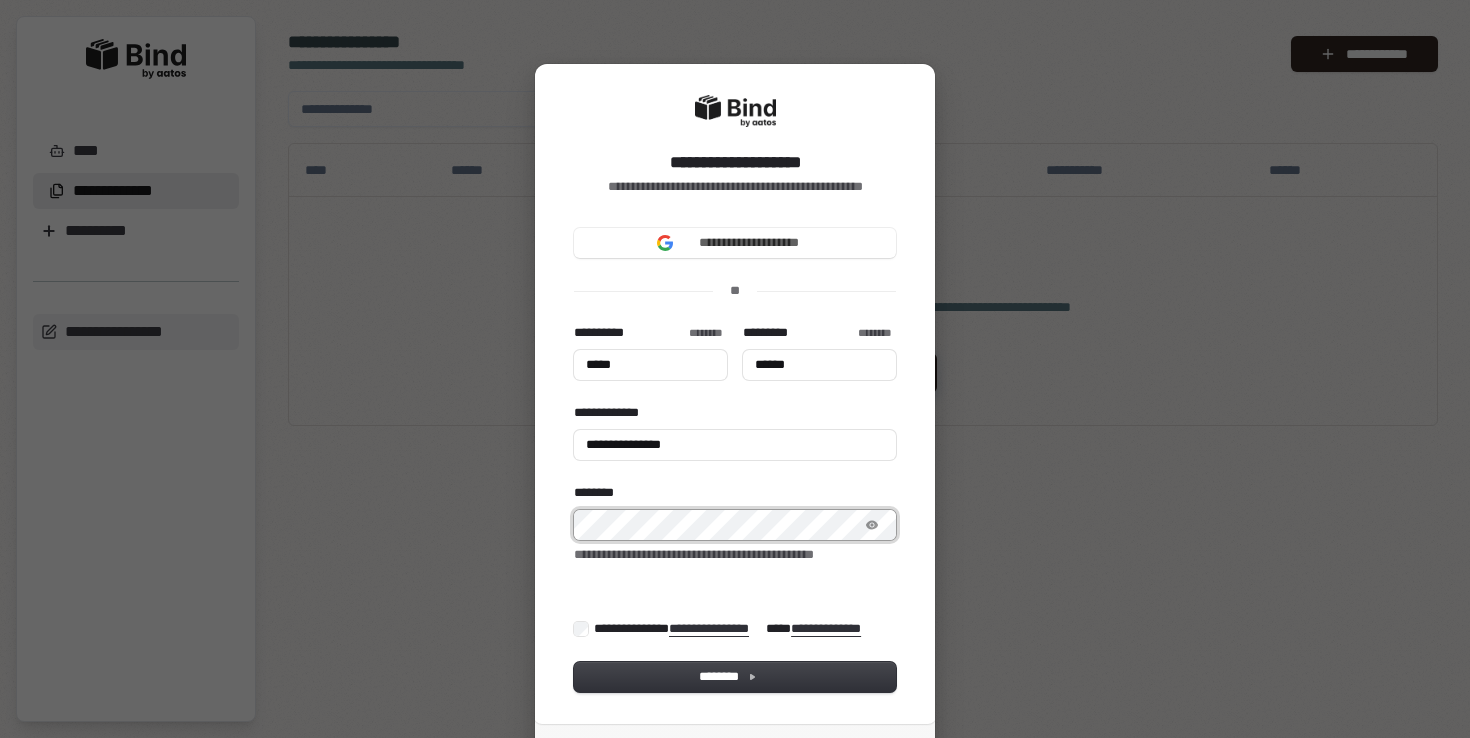 type on "**********" 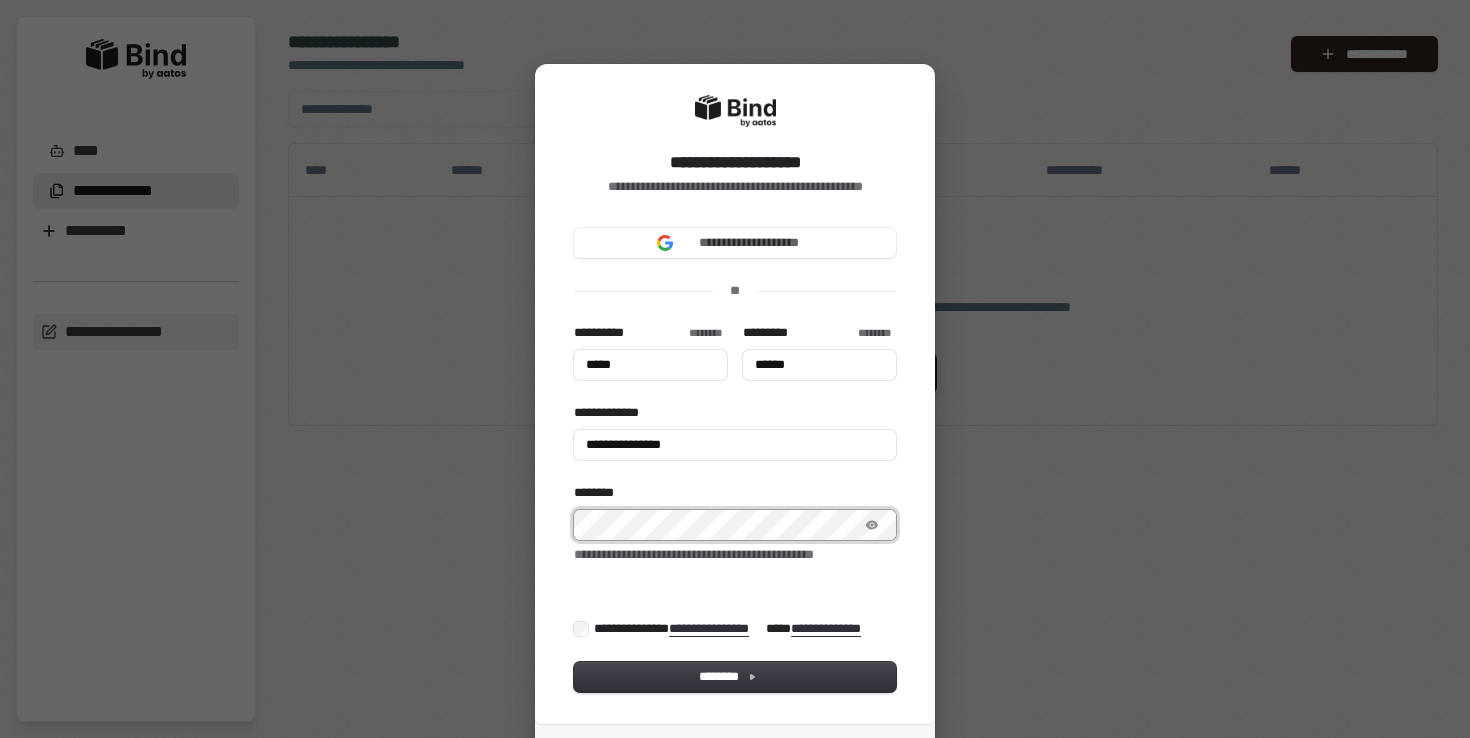 type on "*****" 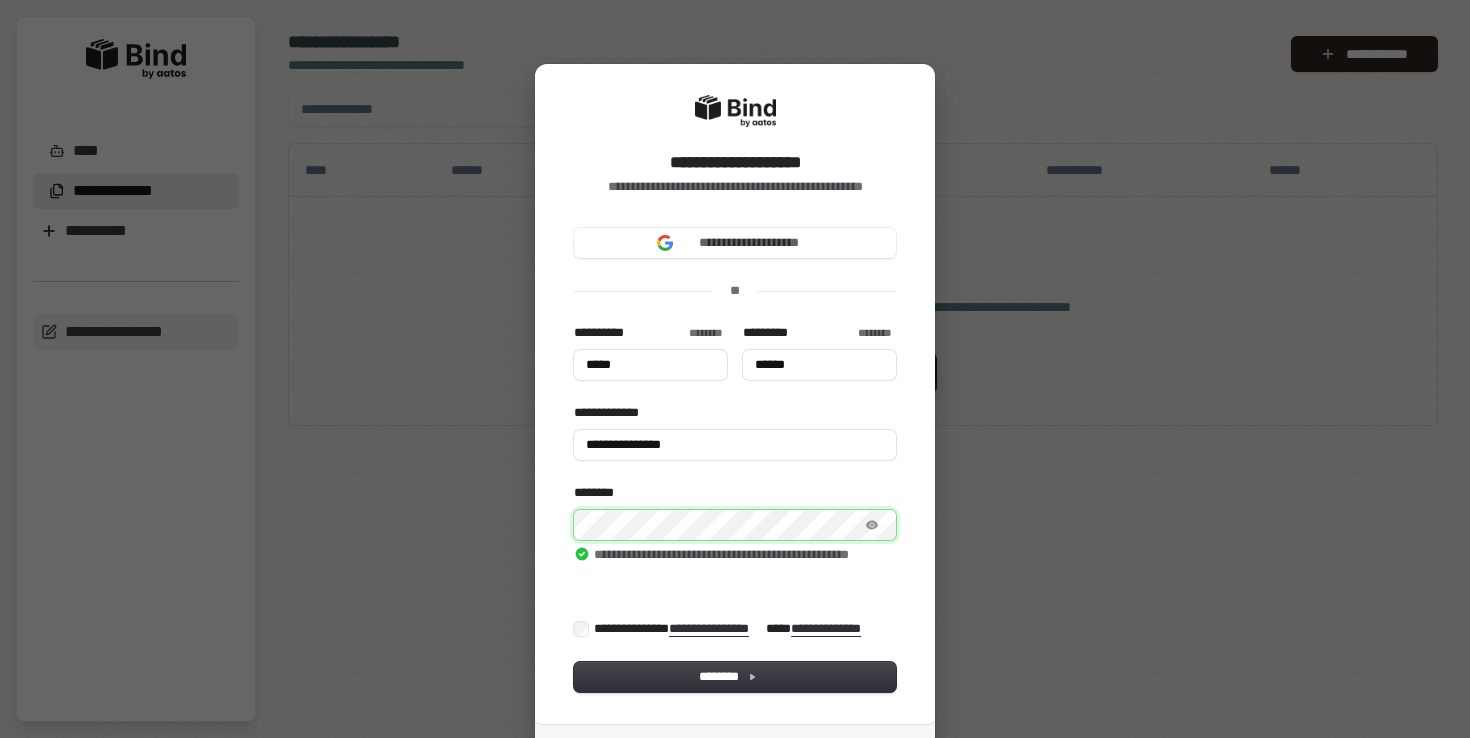 type on "*****" 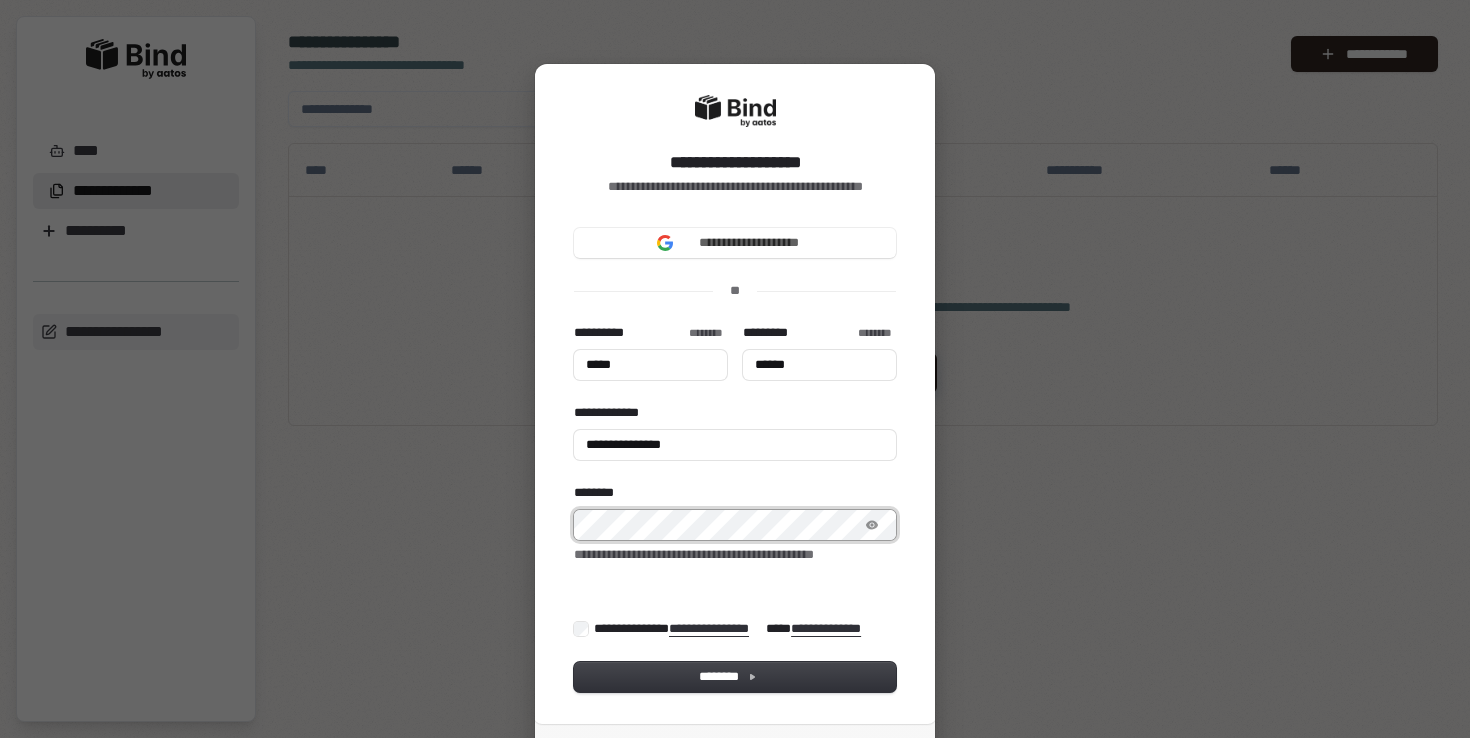 type on "*****" 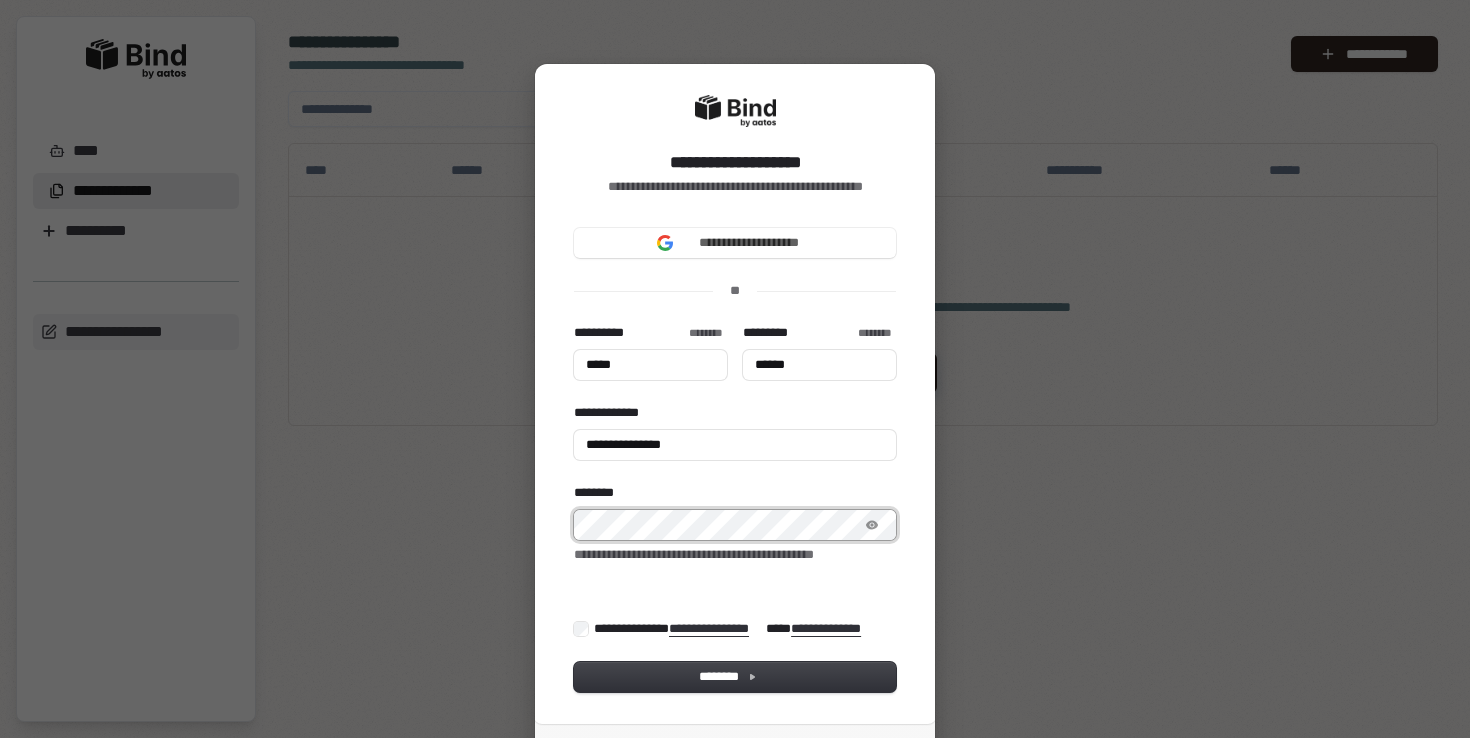 type on "*****" 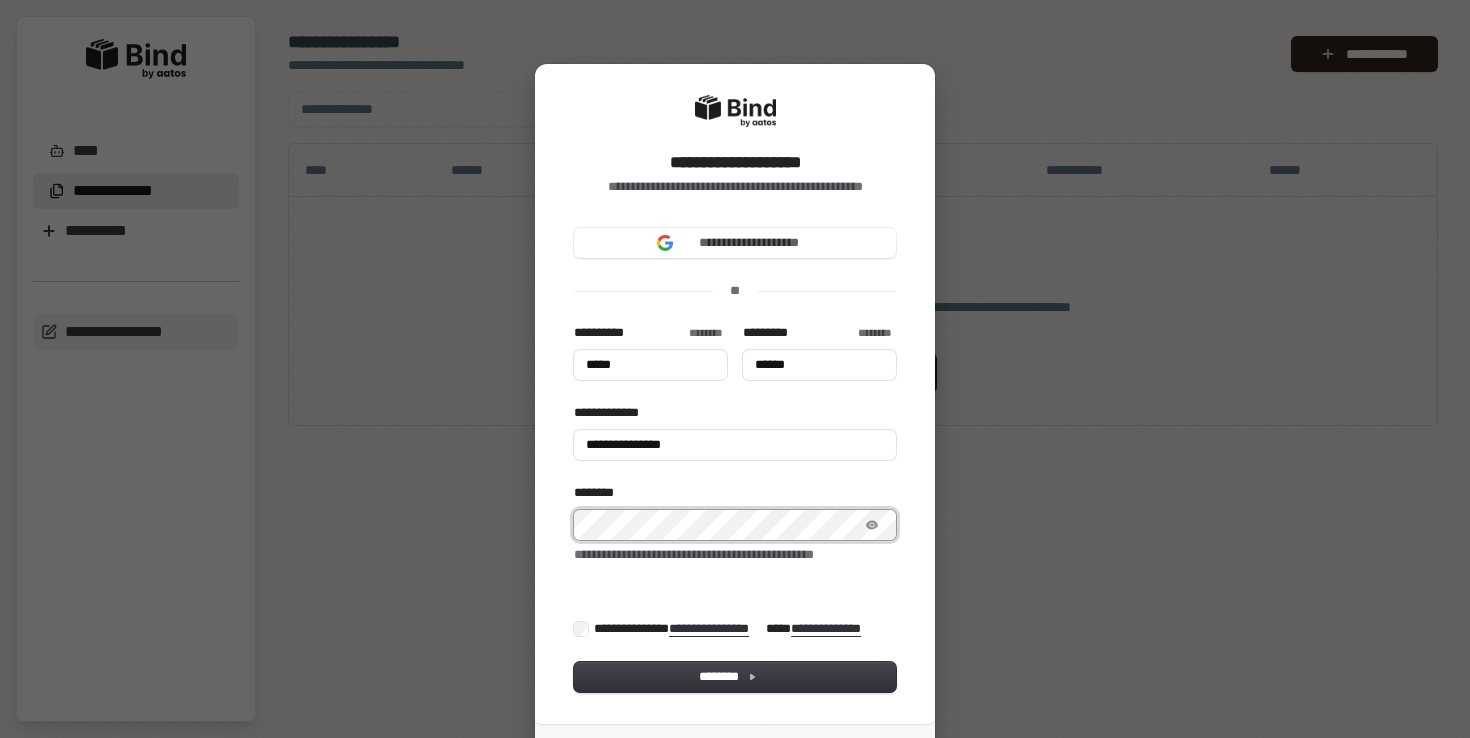 type on "******" 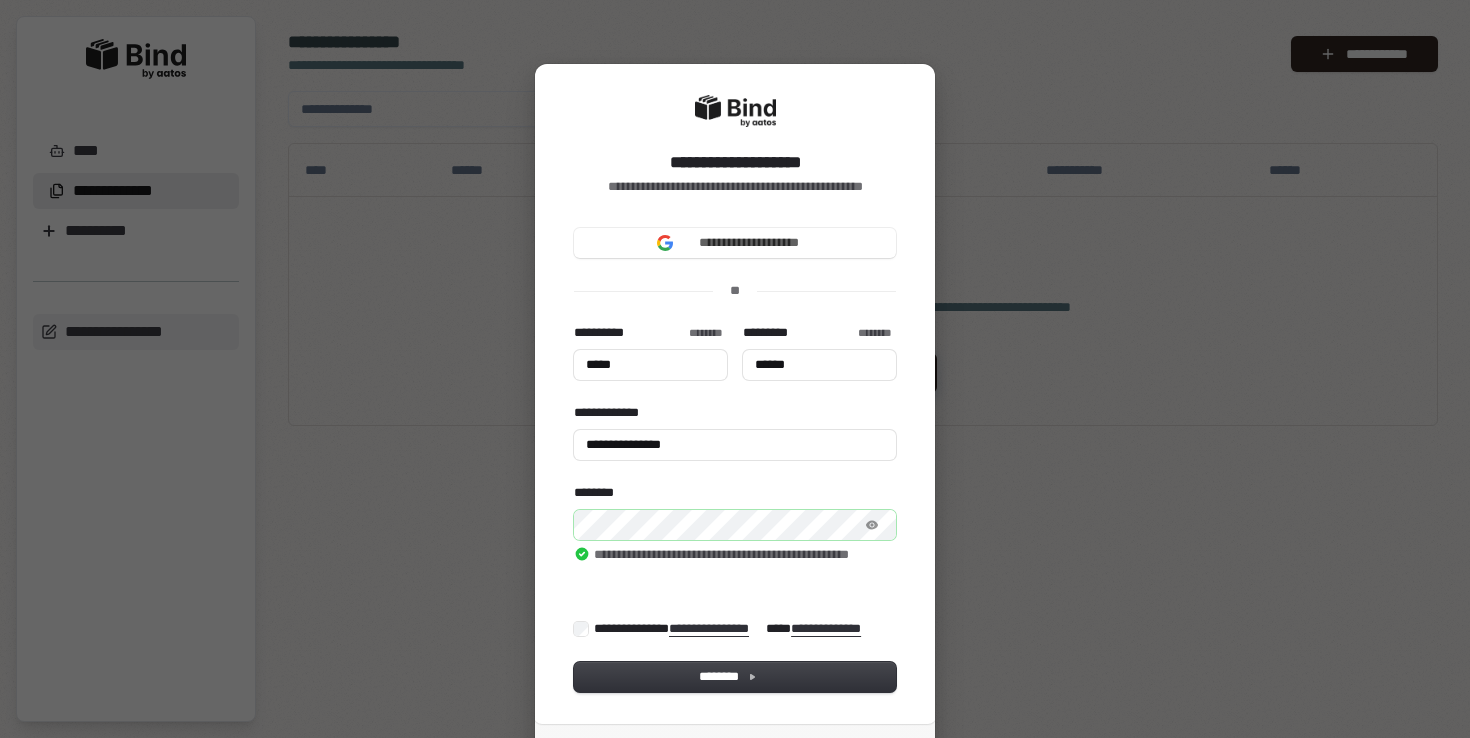 type on "*****" 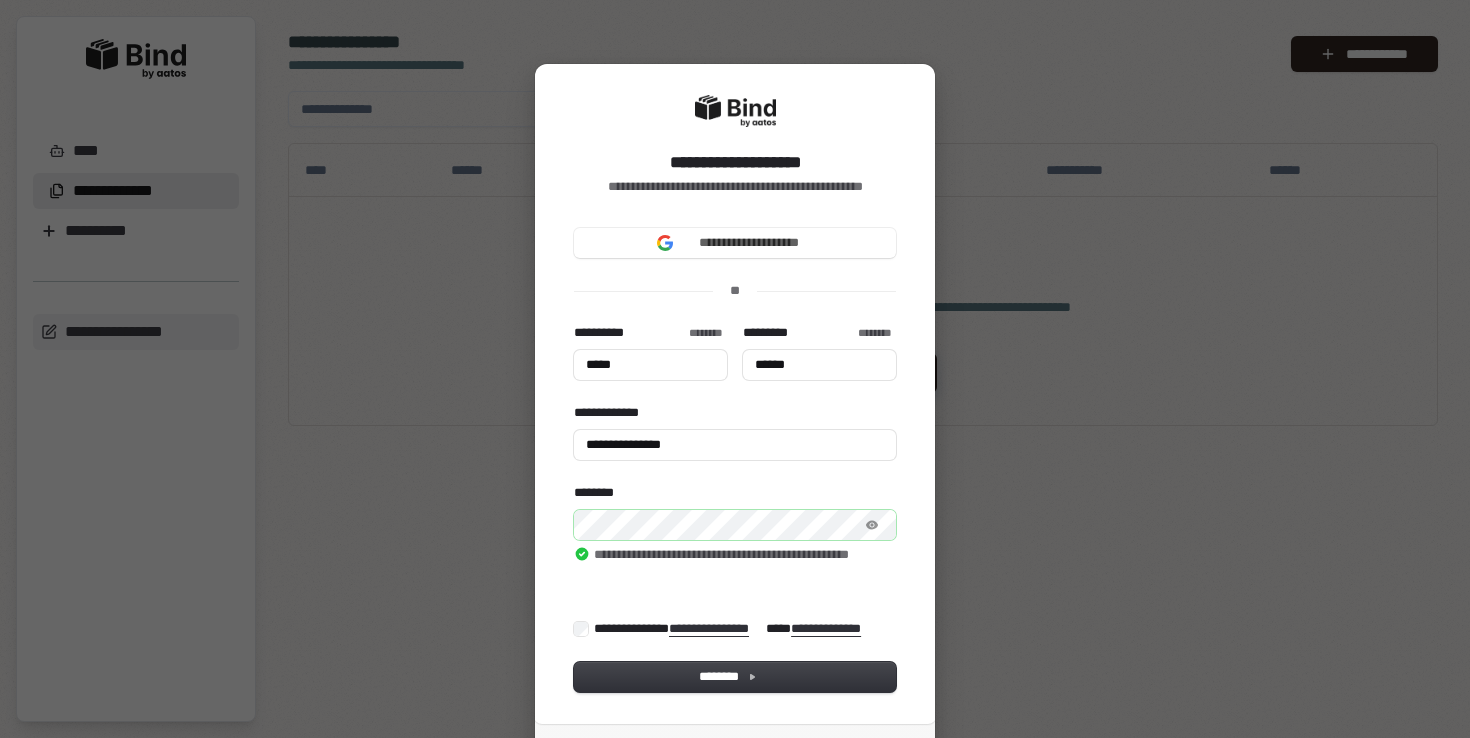 type on "*****" 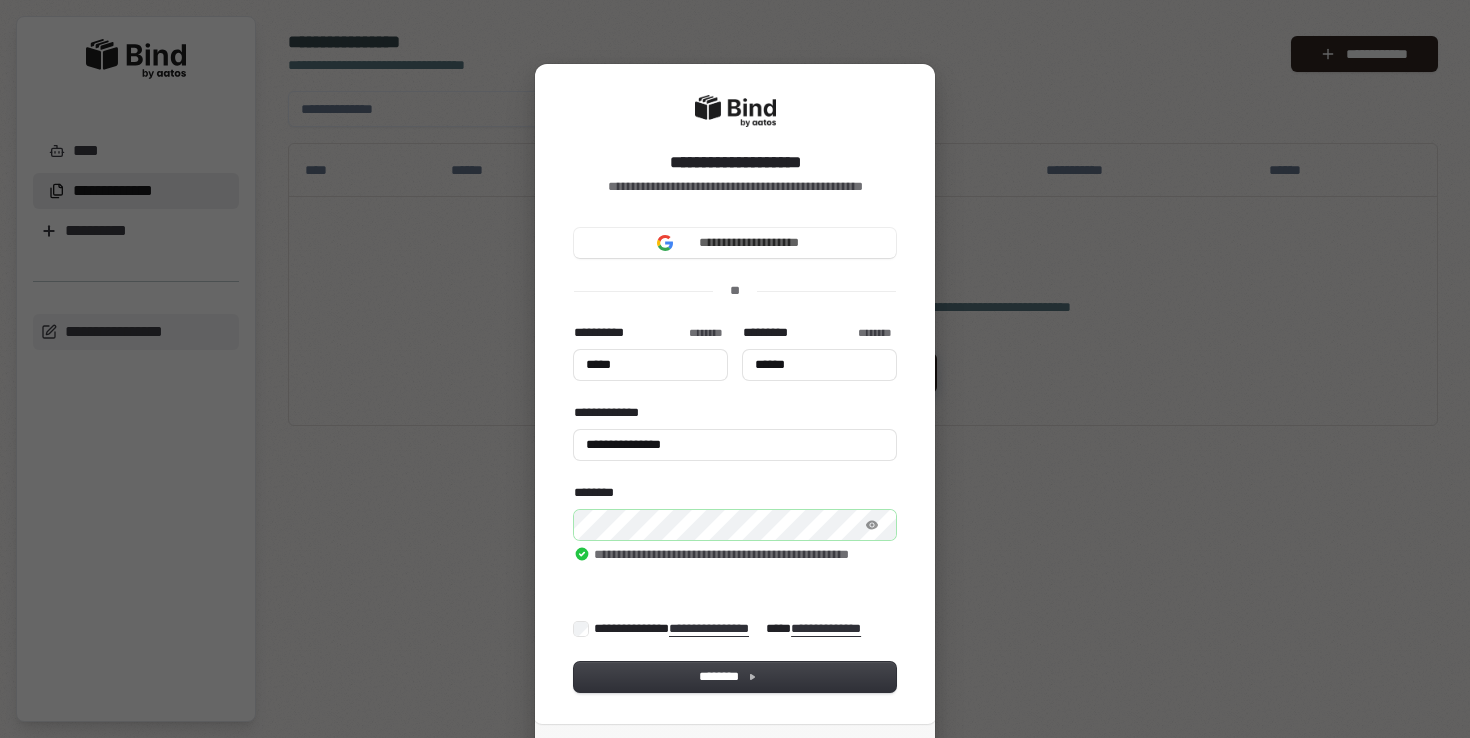 type 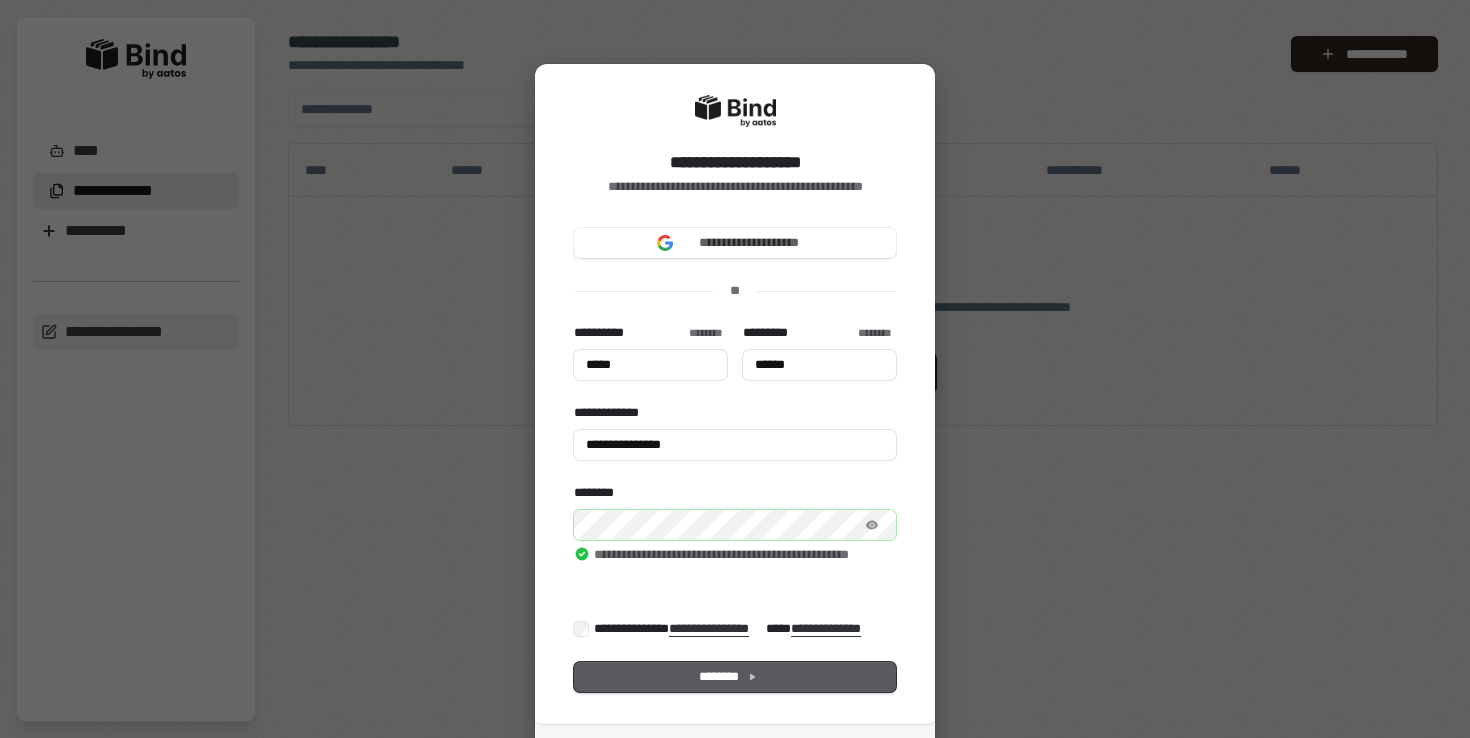 click on "********" at bounding box center (735, 677) 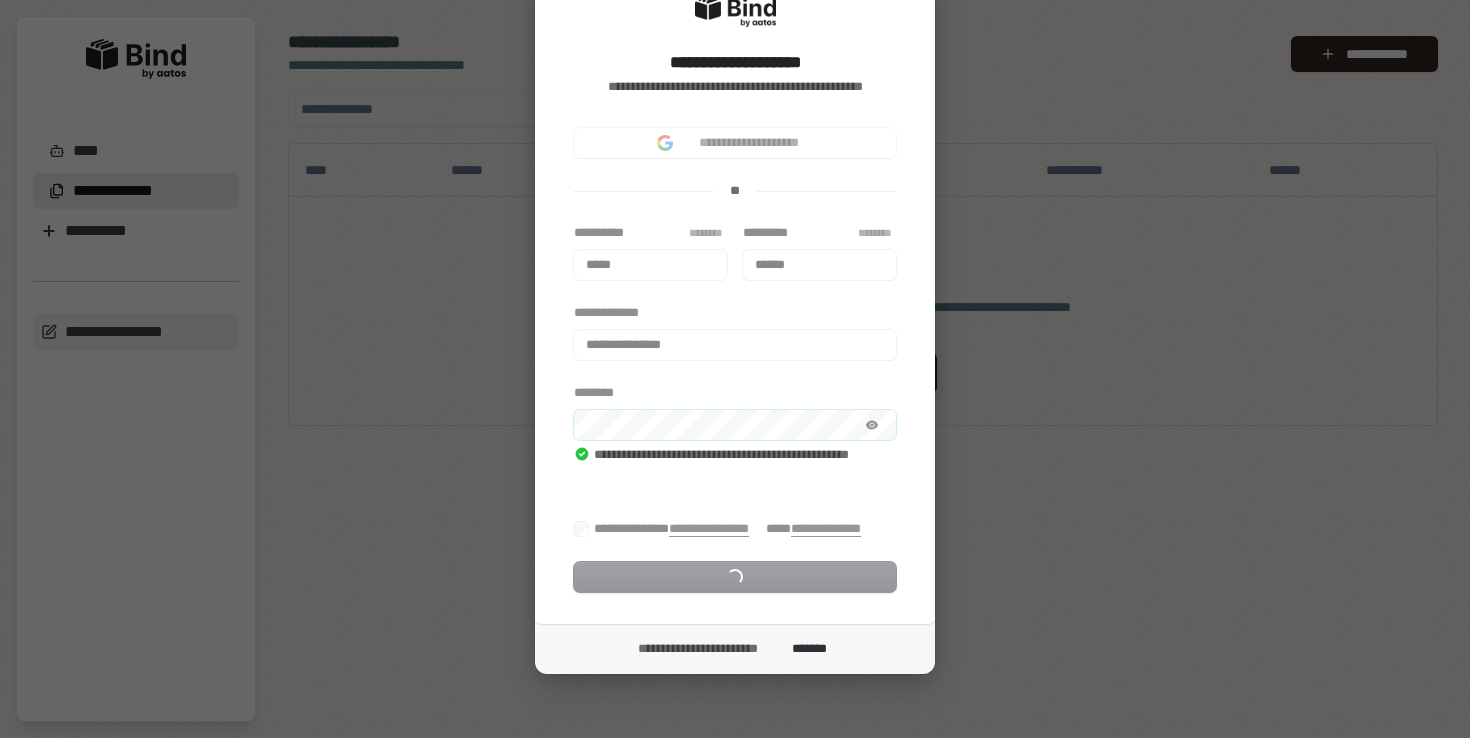 scroll, scrollTop: 101, scrollLeft: 0, axis: vertical 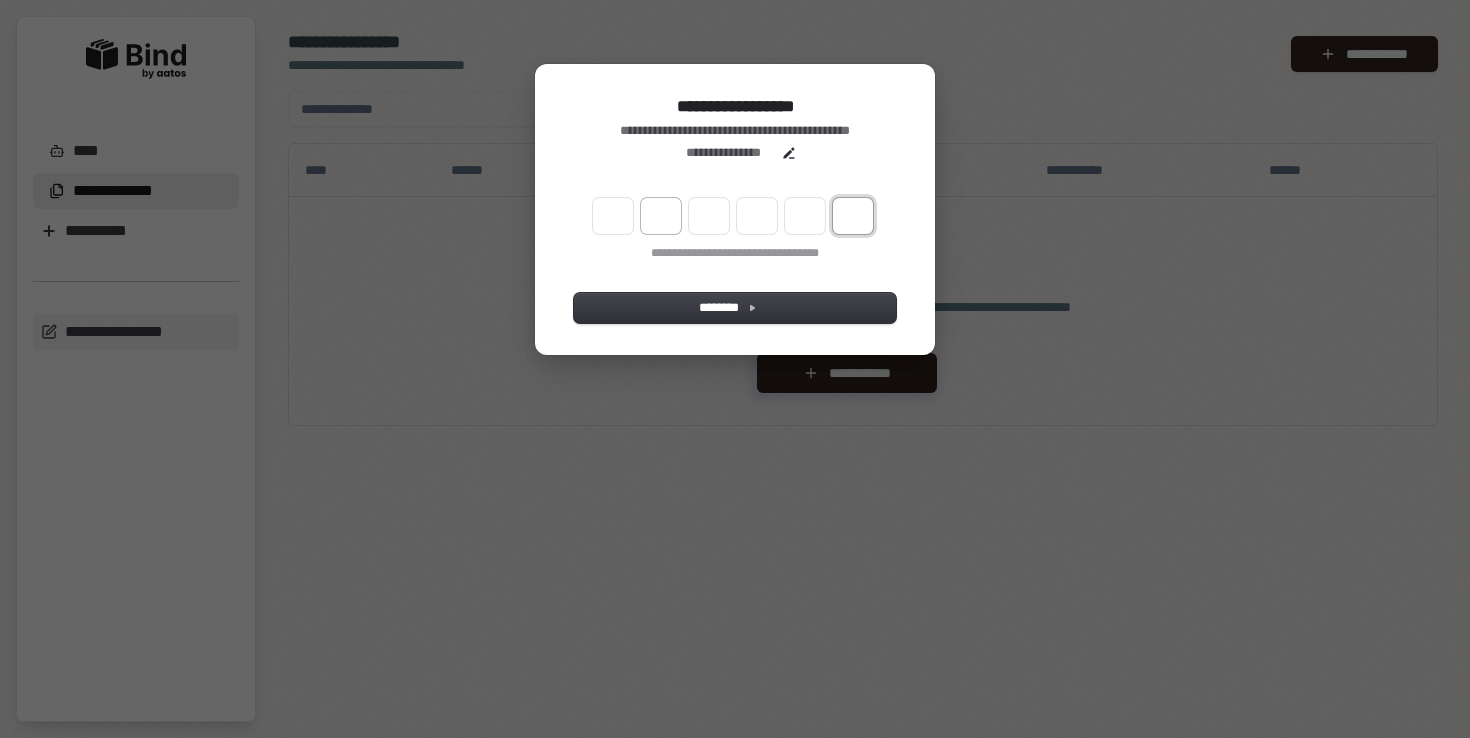 paste on "*" 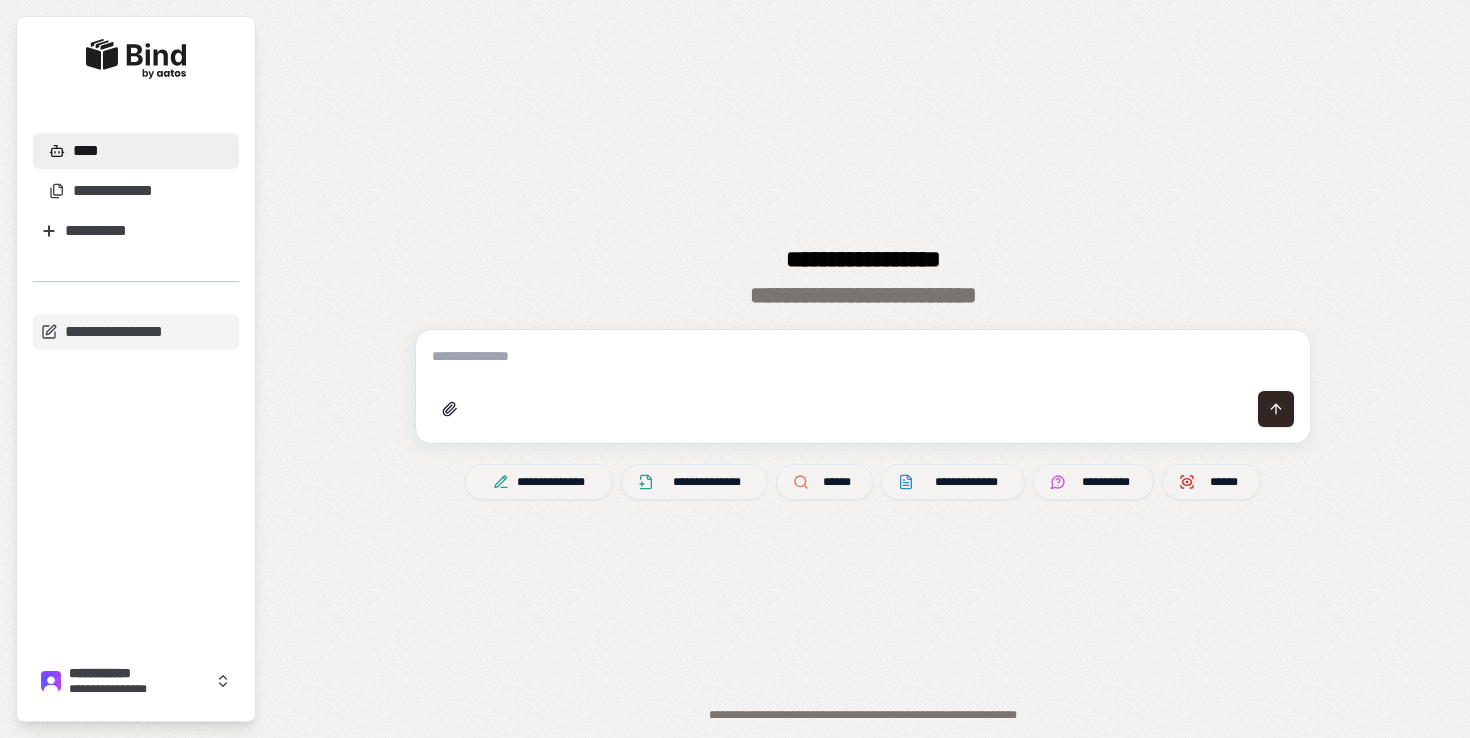 scroll, scrollTop: 0, scrollLeft: 0, axis: both 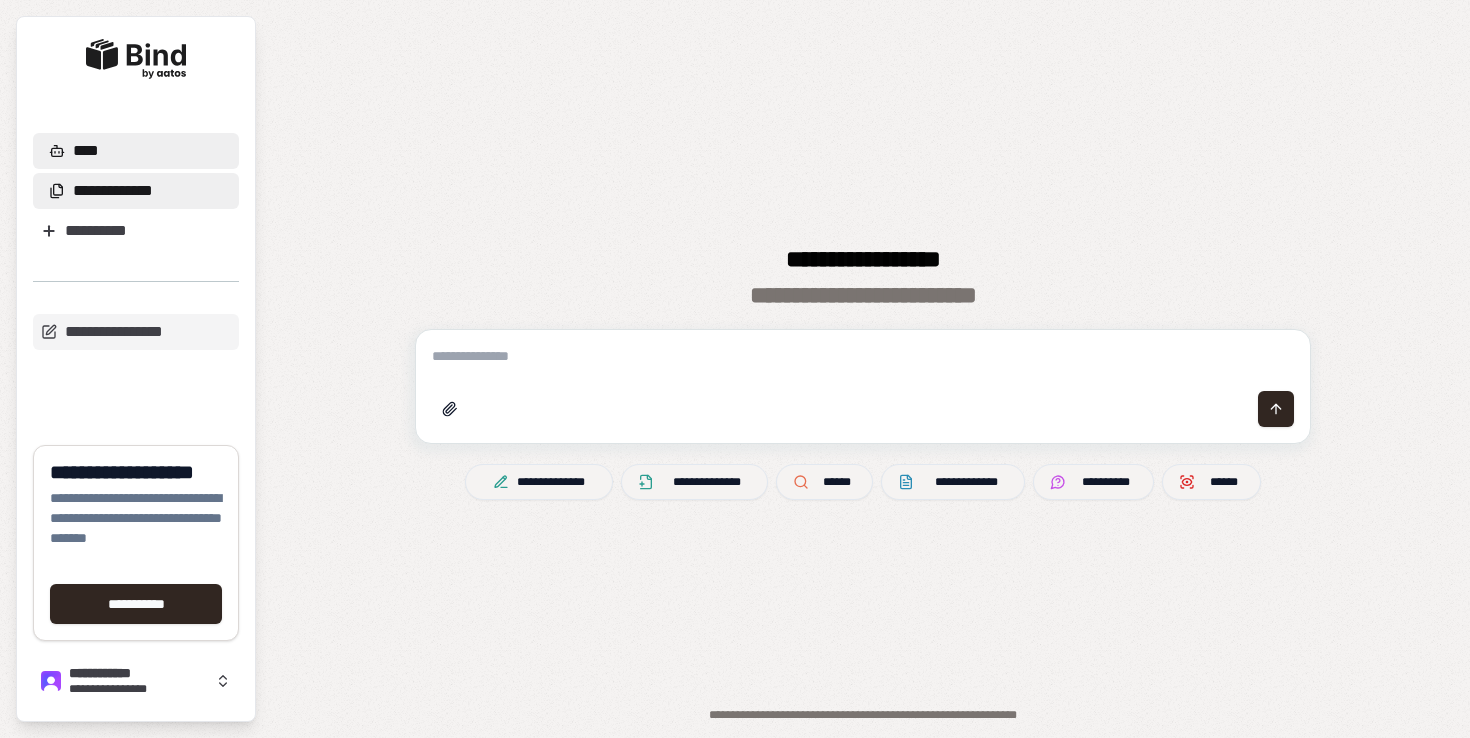 click on "**********" at bounding box center [136, 191] 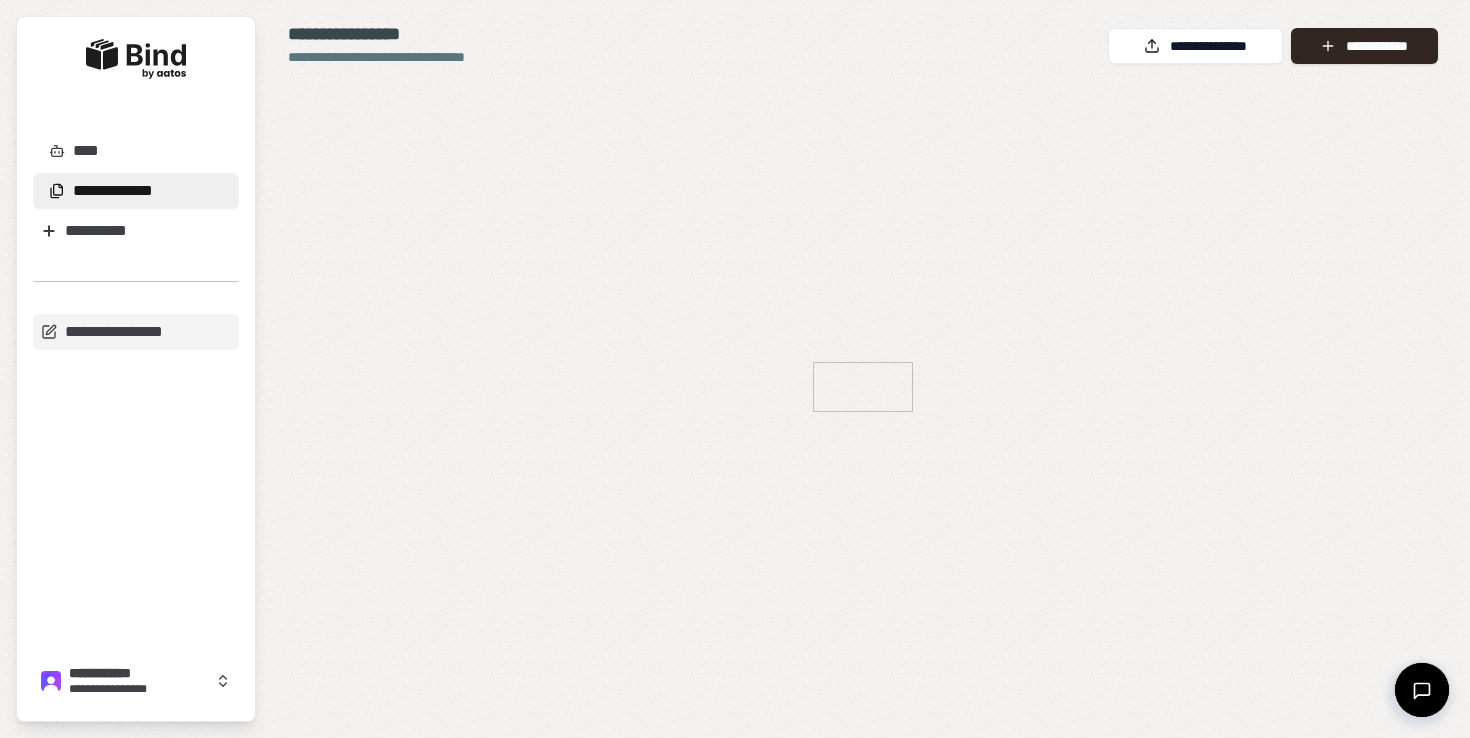 select on "**" 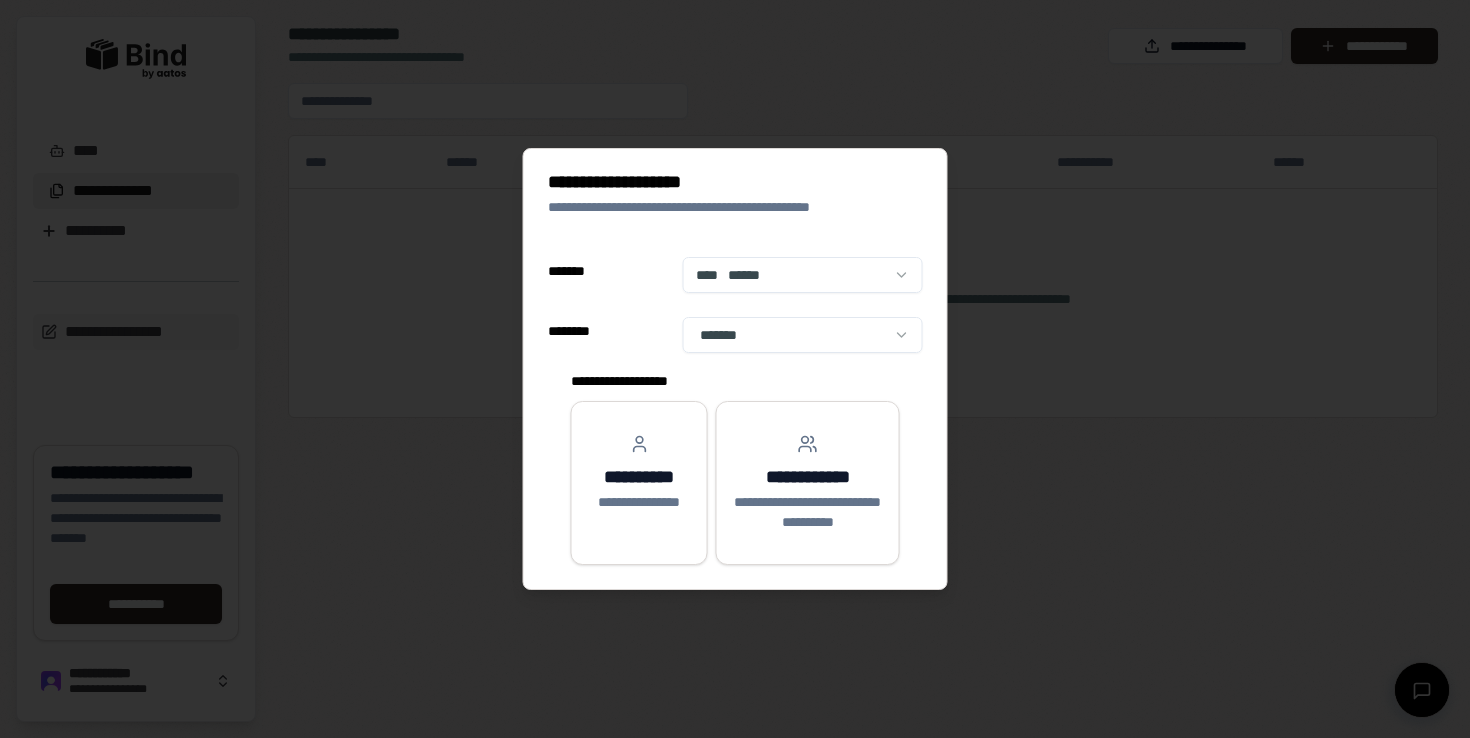 click on "**********" at bounding box center (735, 369) 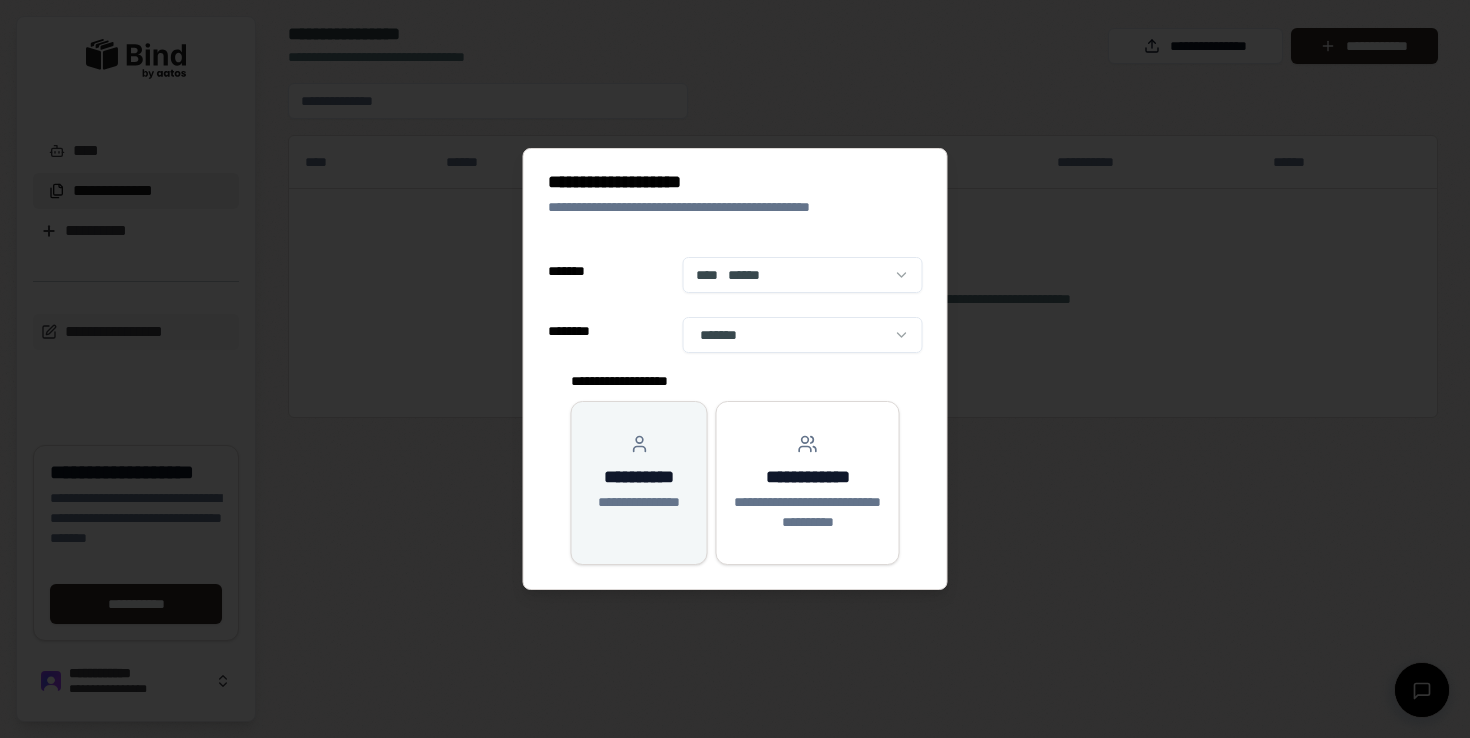 click on "**********" at bounding box center (639, 477) 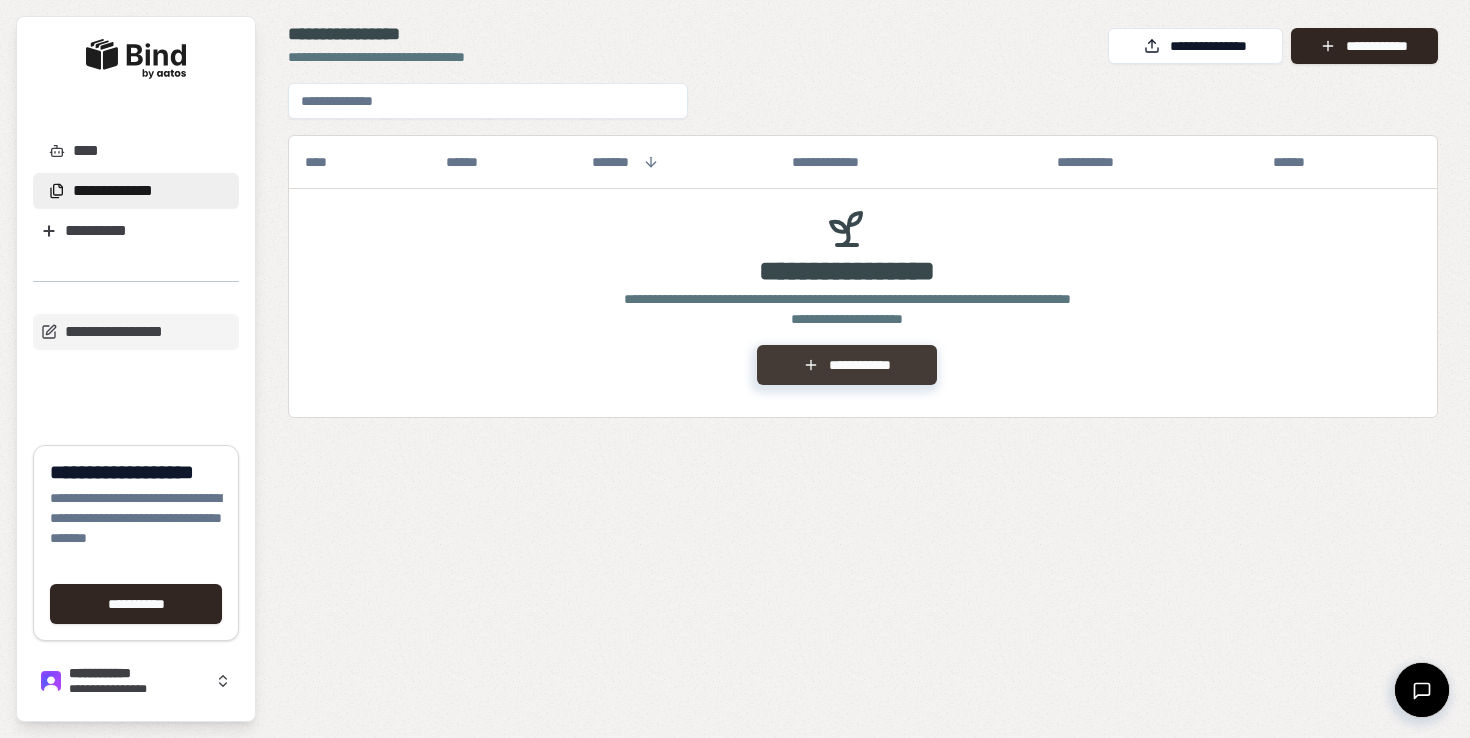 click on "**********" at bounding box center [846, 365] 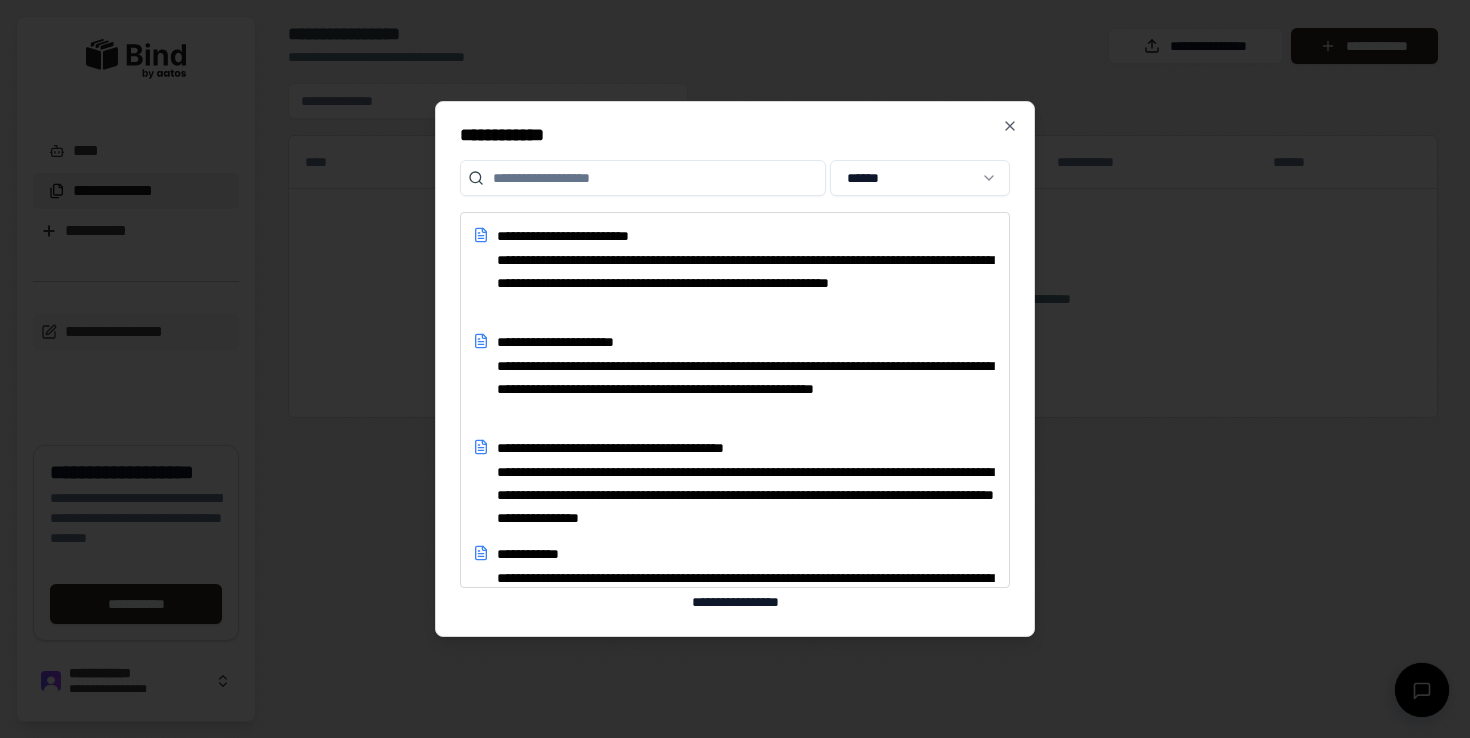 click at bounding box center (643, 178) 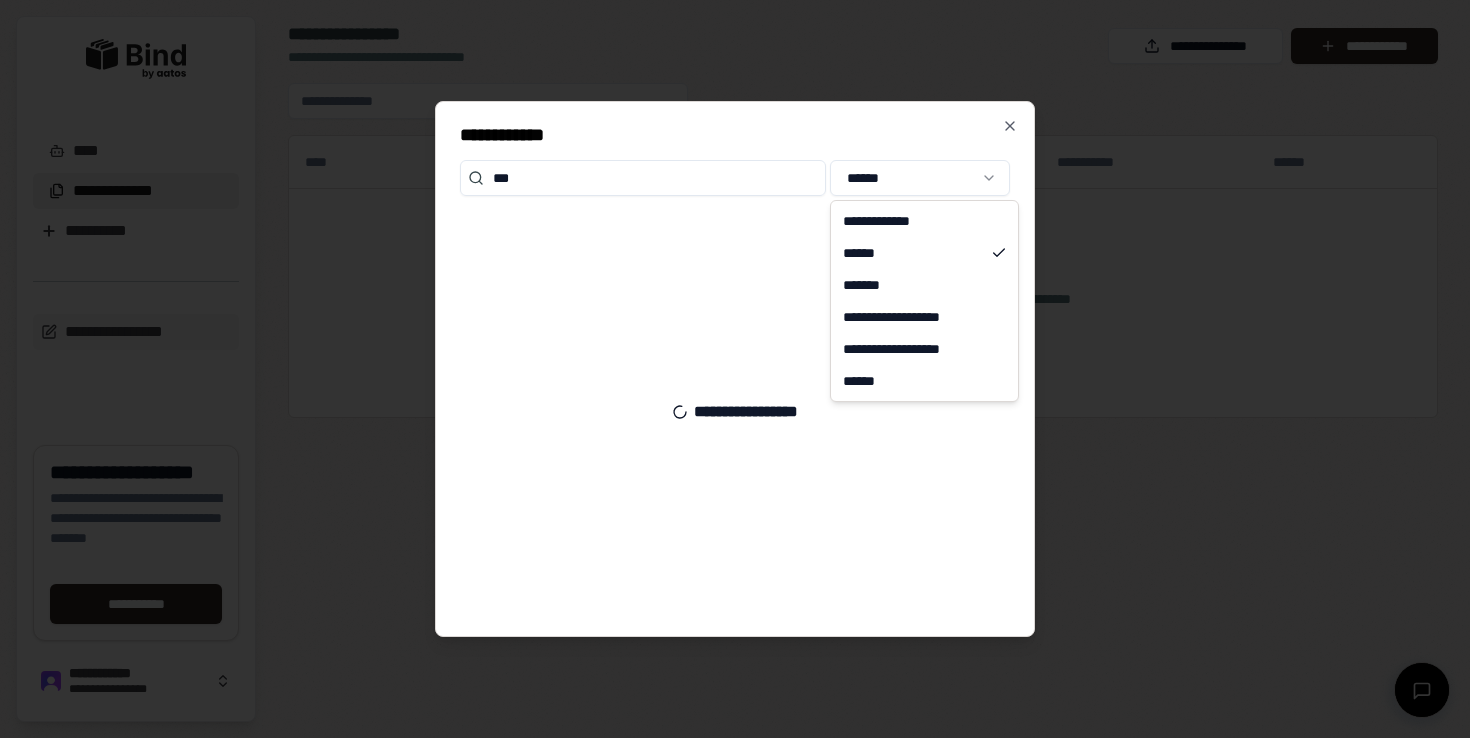 click on "**********" at bounding box center (735, 369) 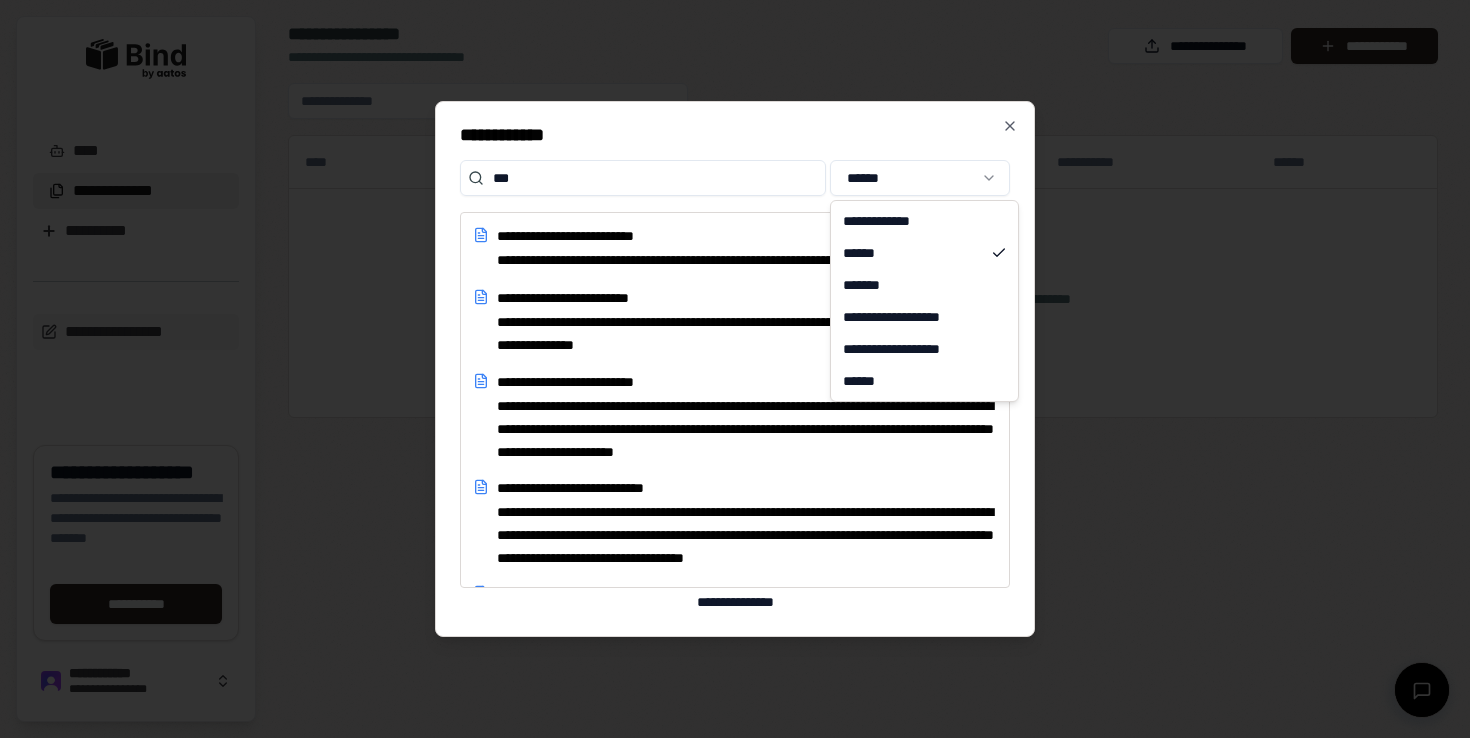 click on "**********" at bounding box center [735, 369] 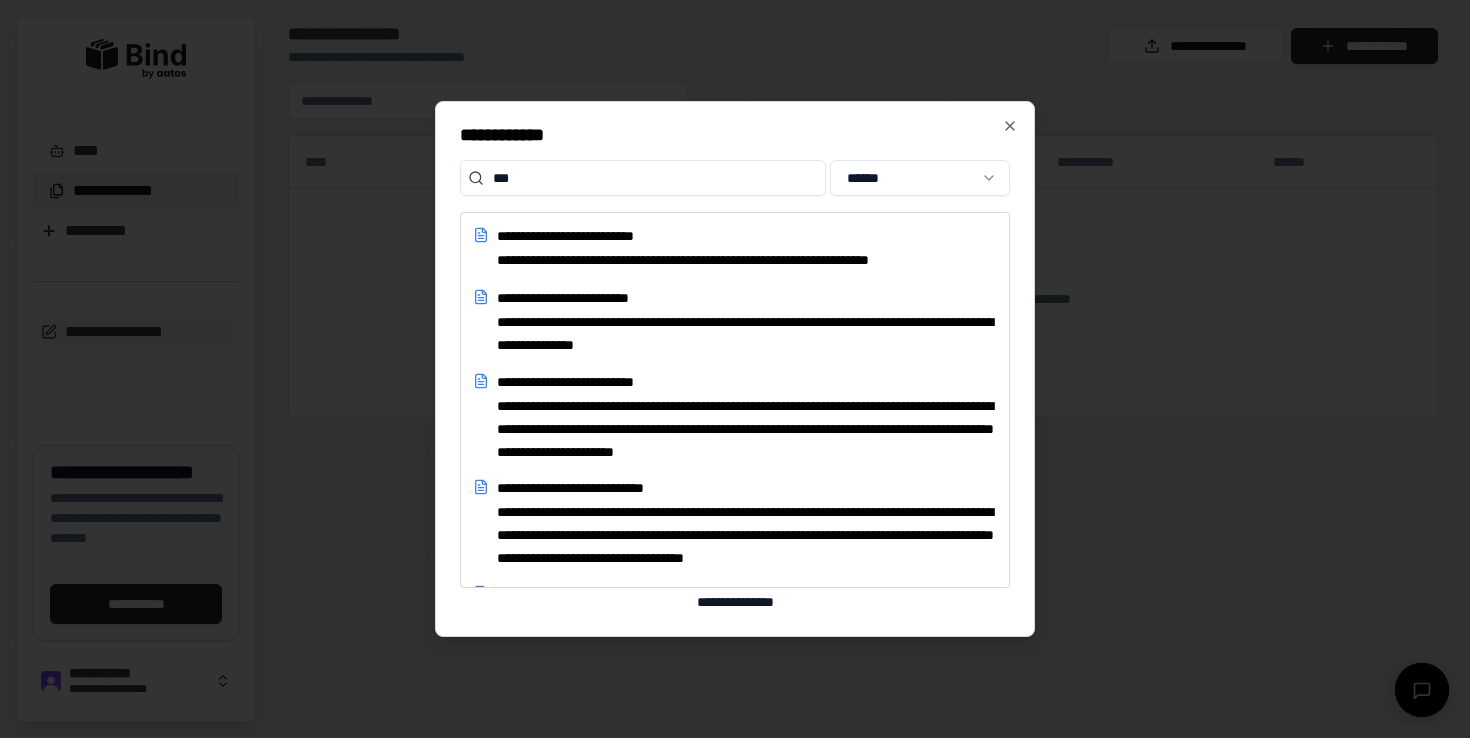paste on "**********" 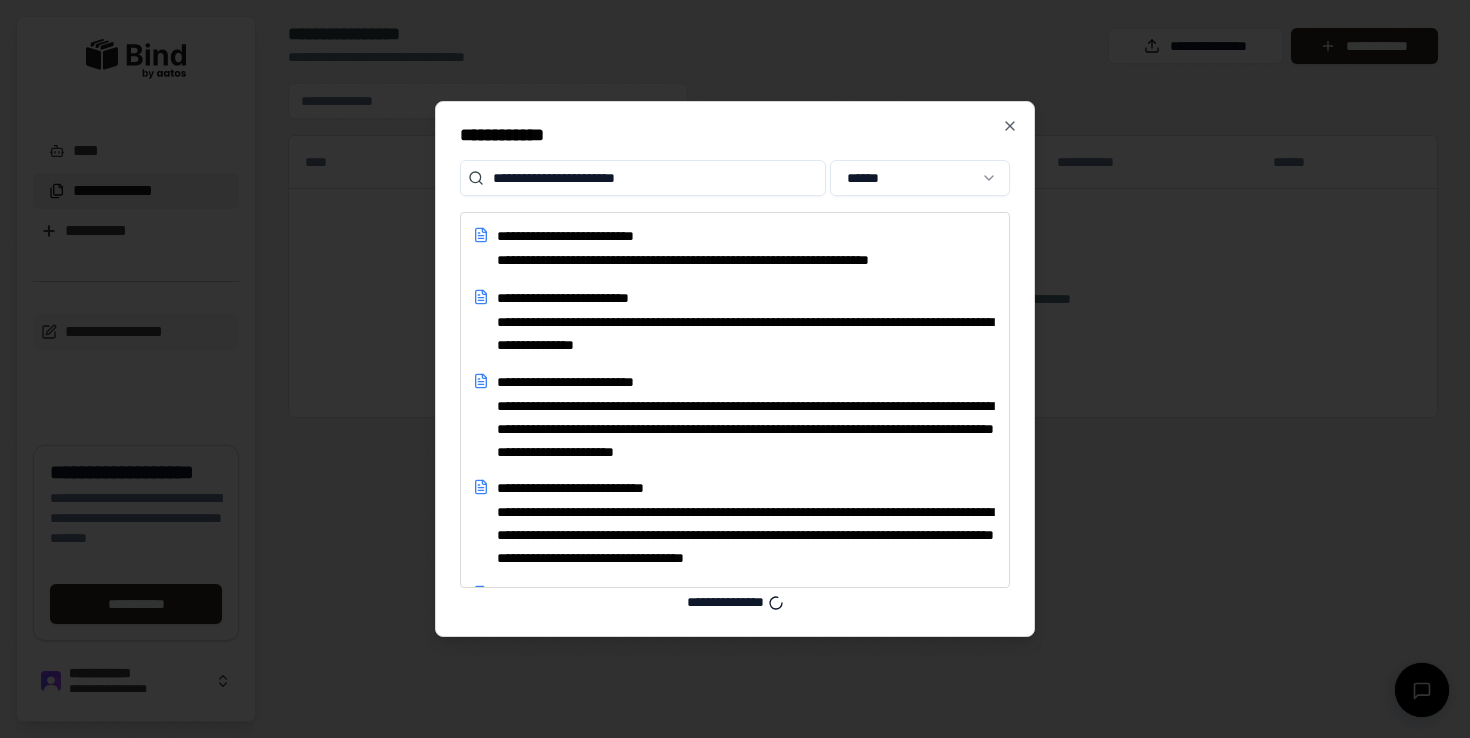 type on "**********" 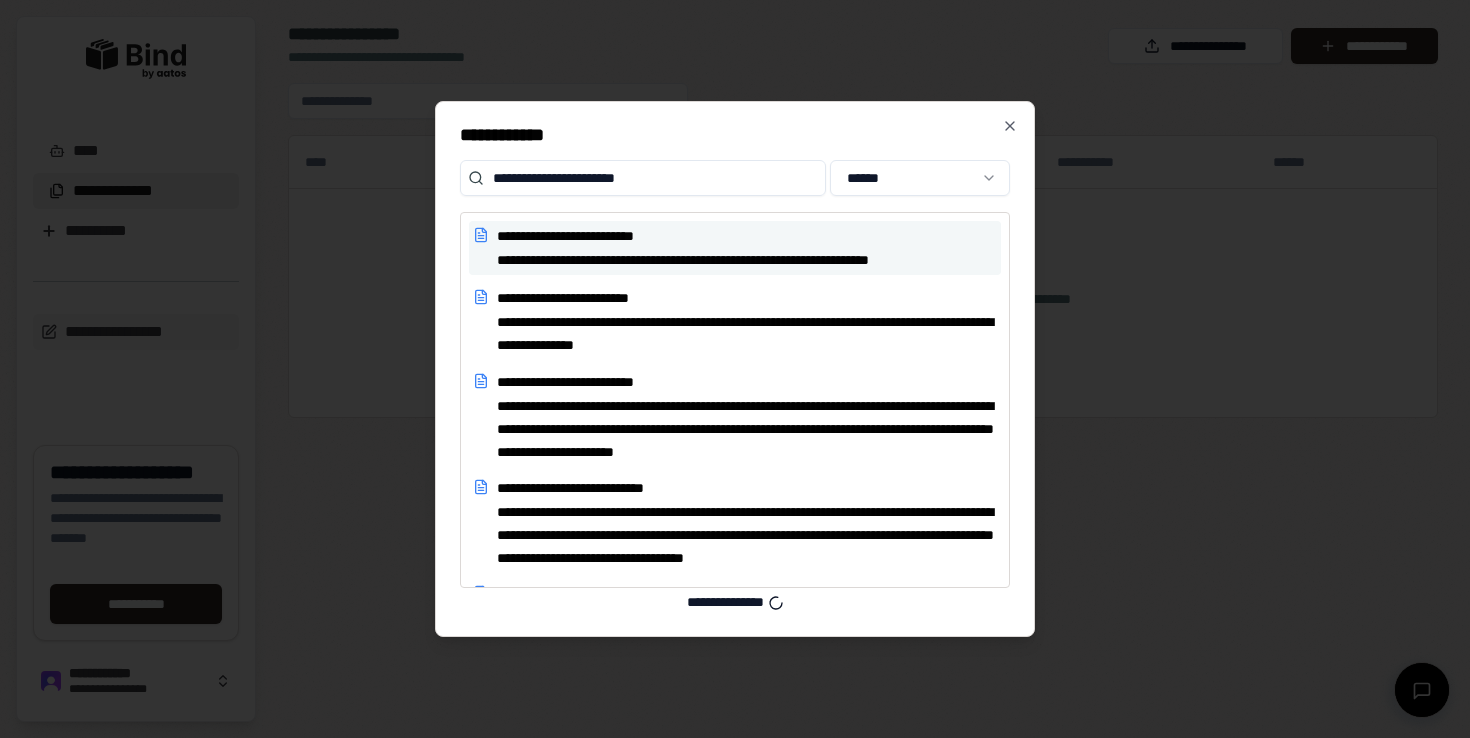 click on "**********" at bounding box center (725, 248) 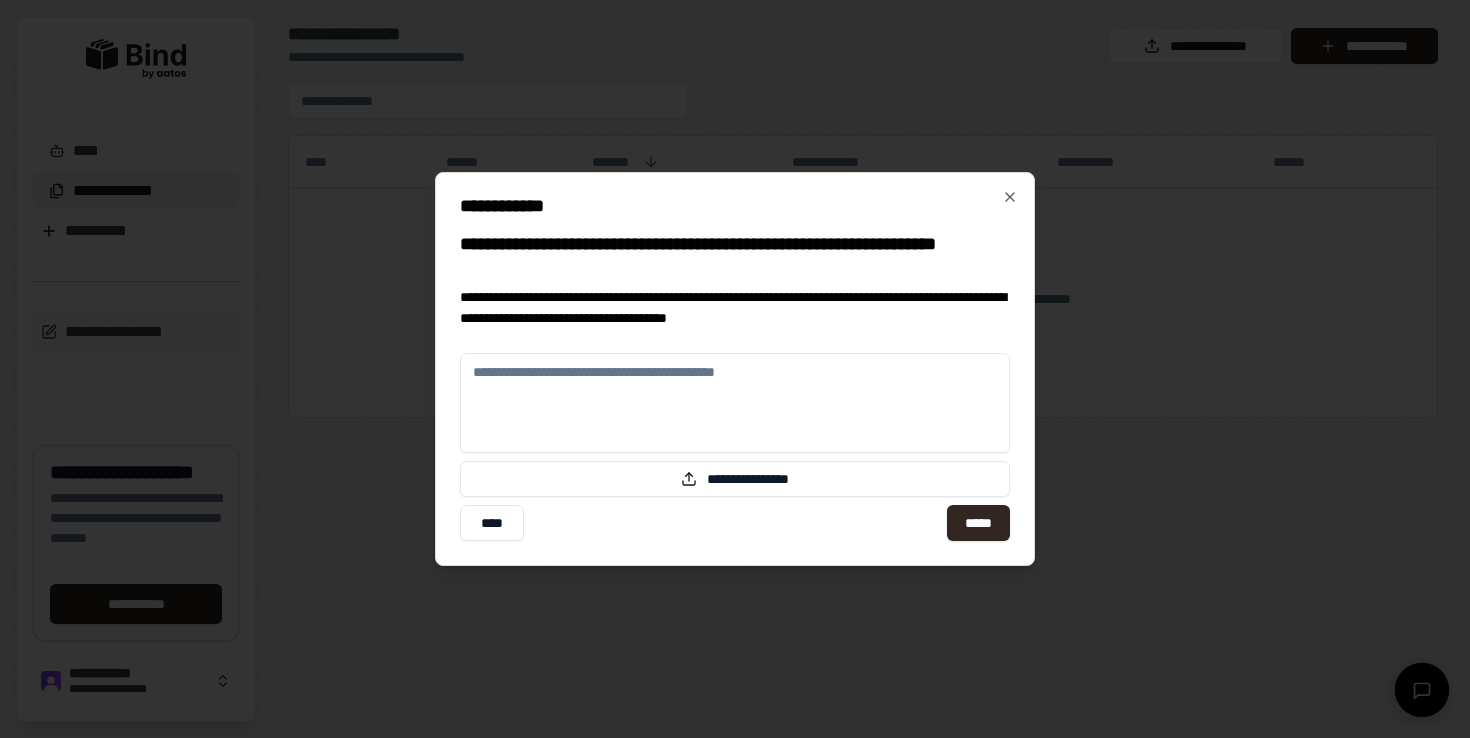 click at bounding box center [735, 403] 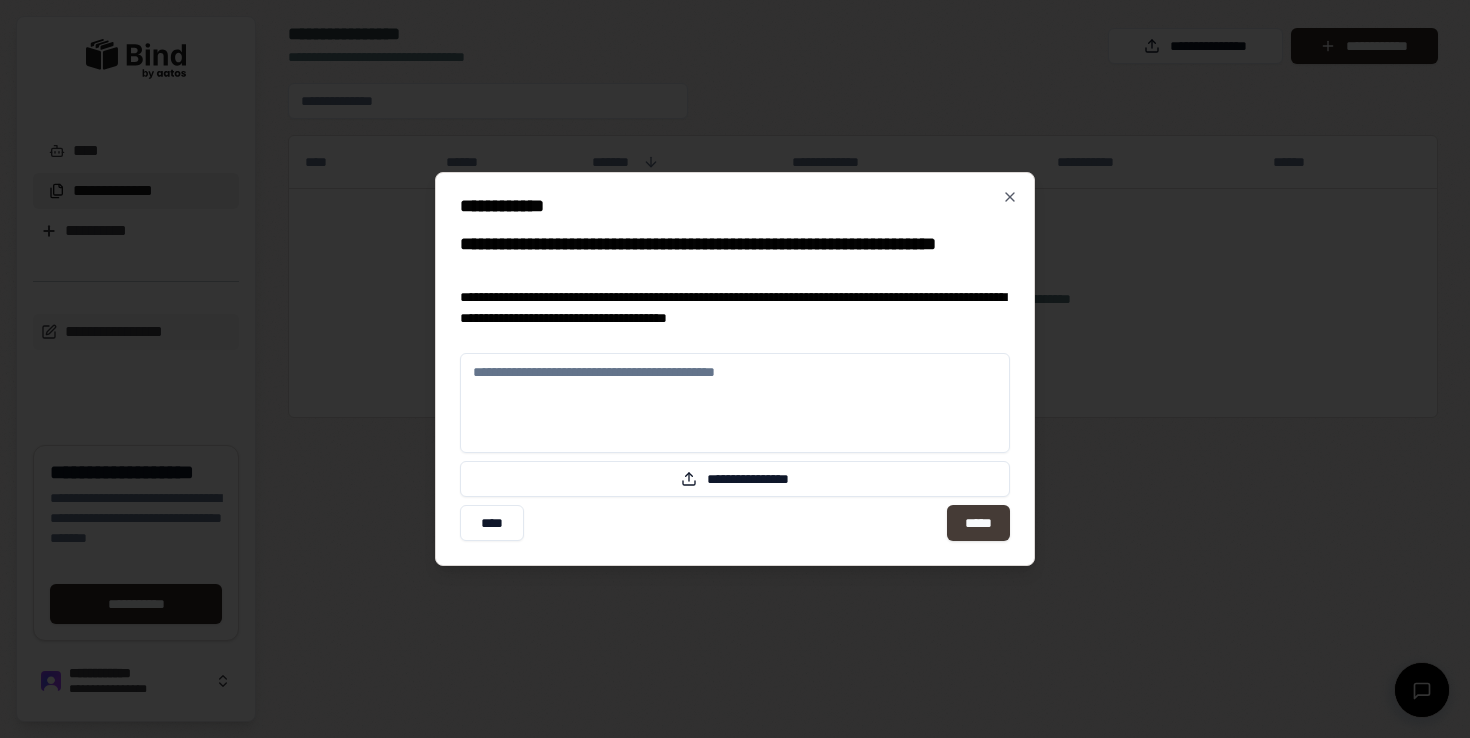 click on "*****" at bounding box center (978, 523) 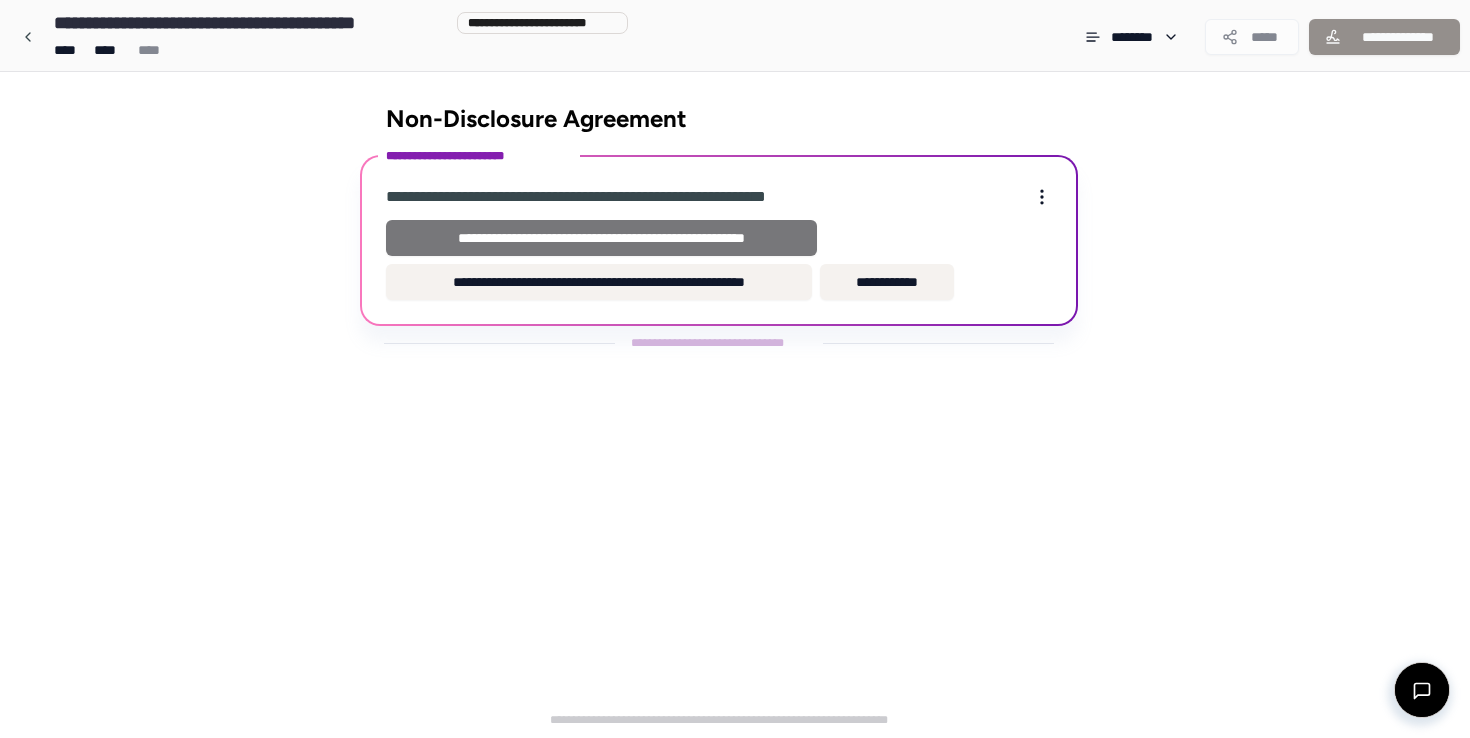 click on "**********" at bounding box center [601, 238] 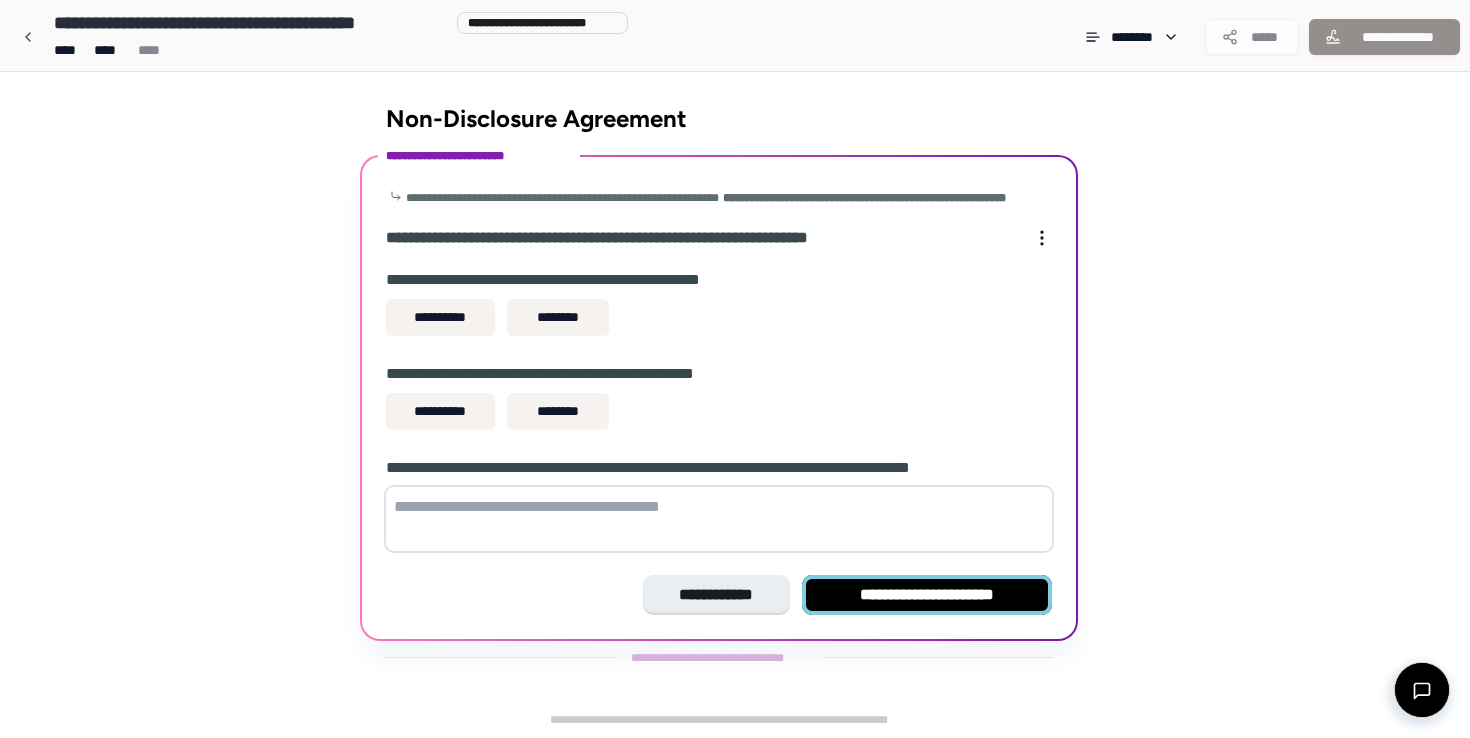 click on "**********" at bounding box center [927, 595] 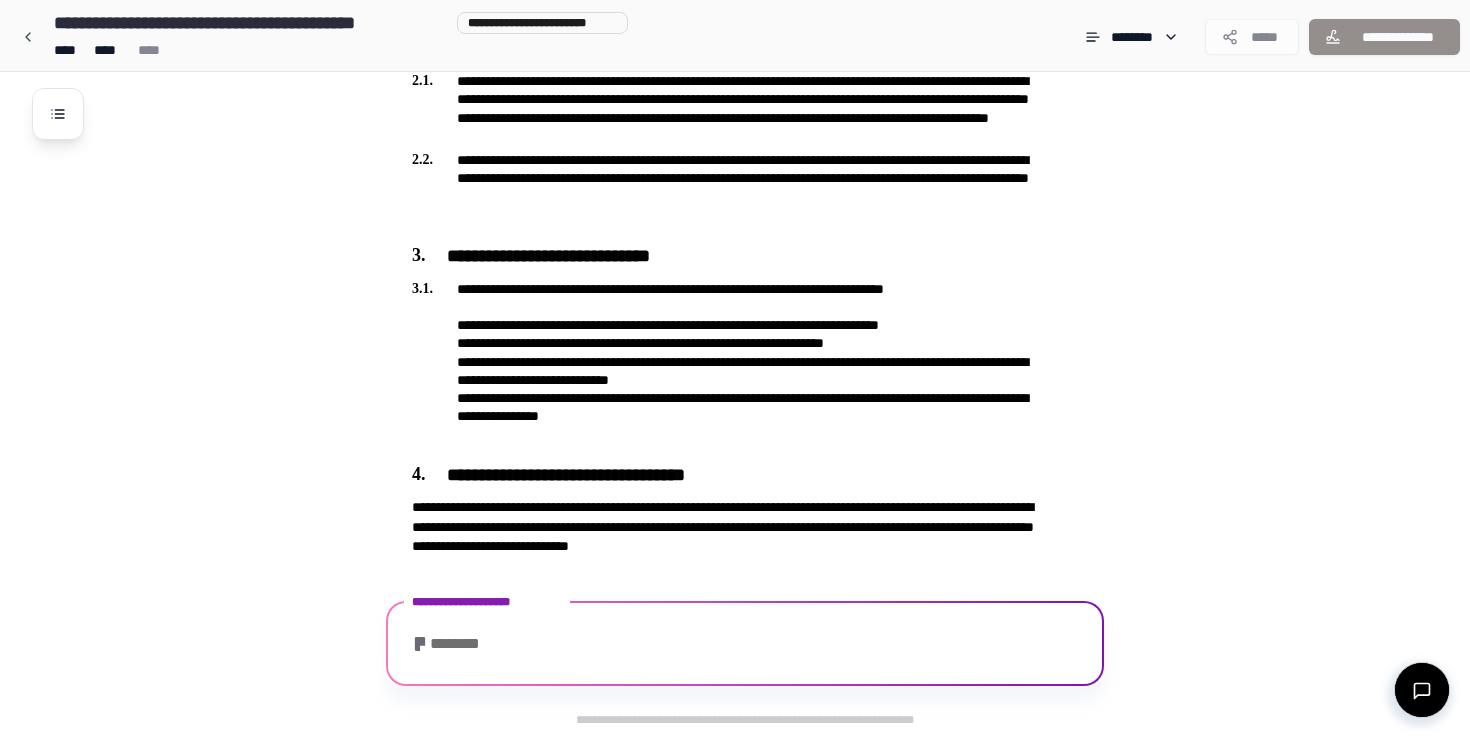 scroll, scrollTop: 666, scrollLeft: 0, axis: vertical 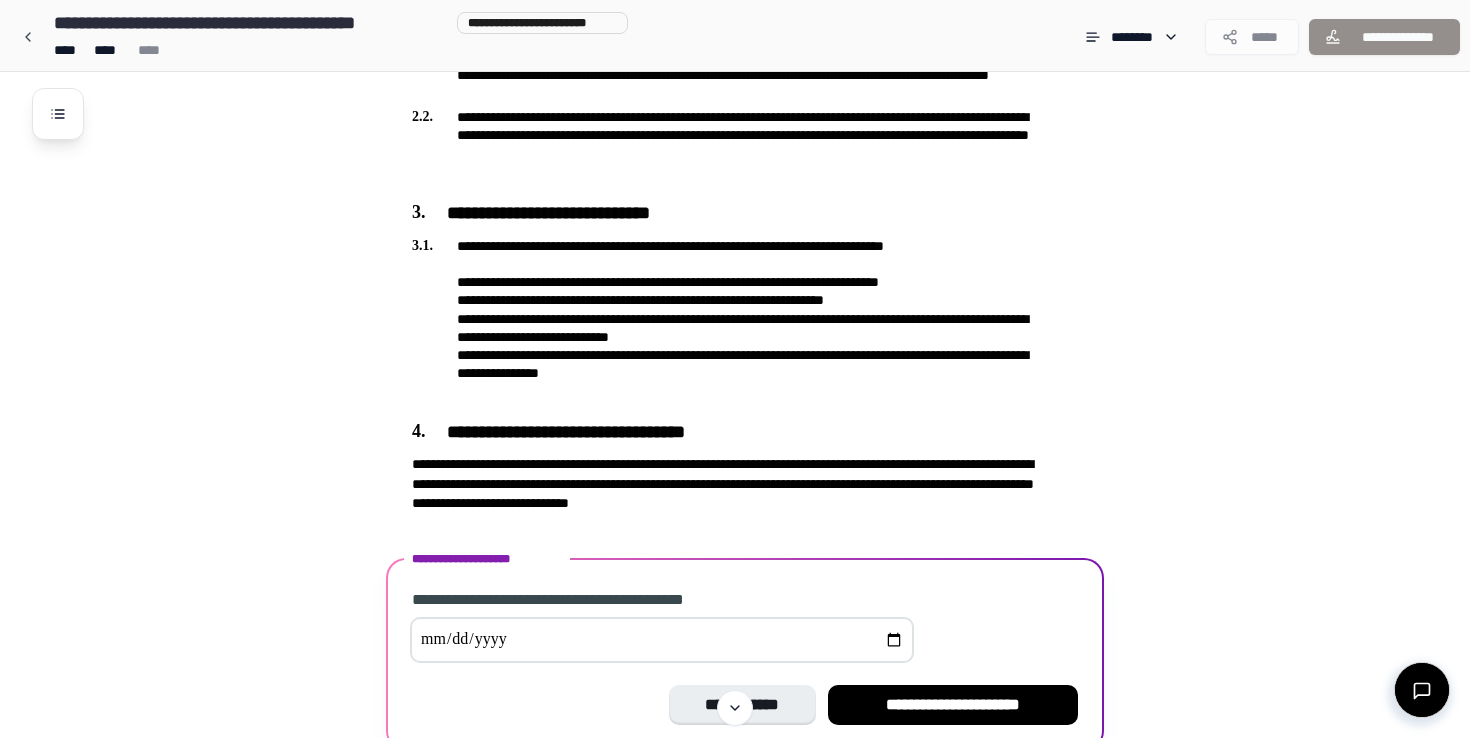 click on "**********" at bounding box center [745, 659] 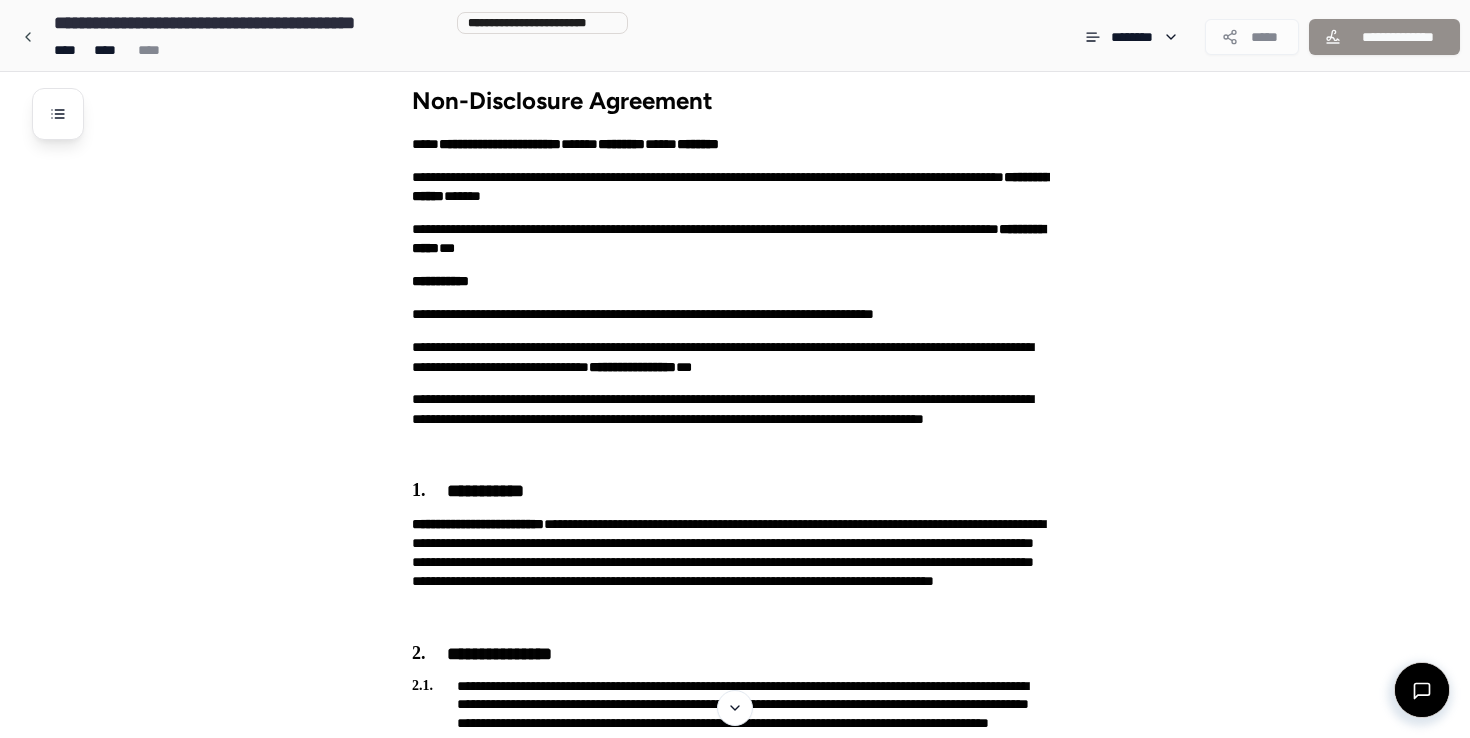 scroll, scrollTop: 0, scrollLeft: 0, axis: both 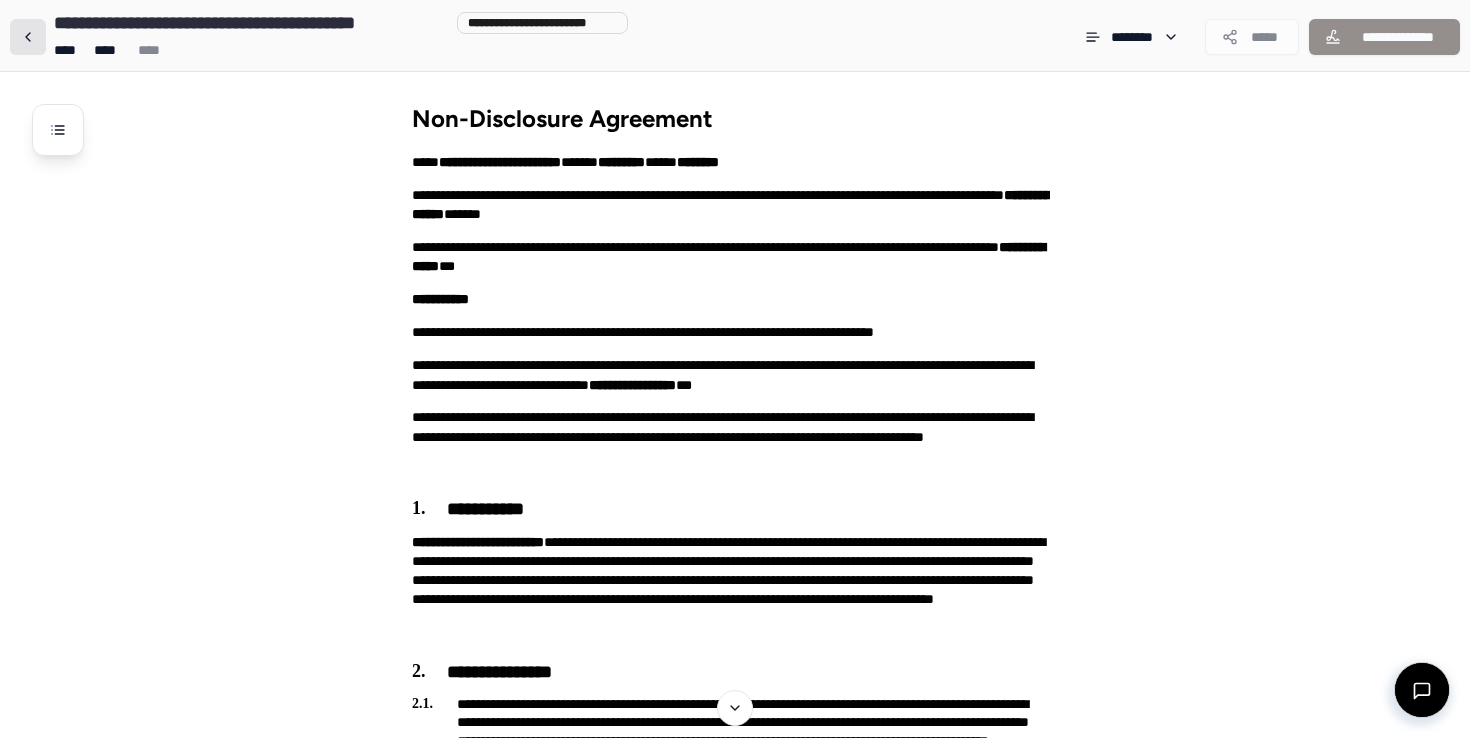 click at bounding box center [28, 37] 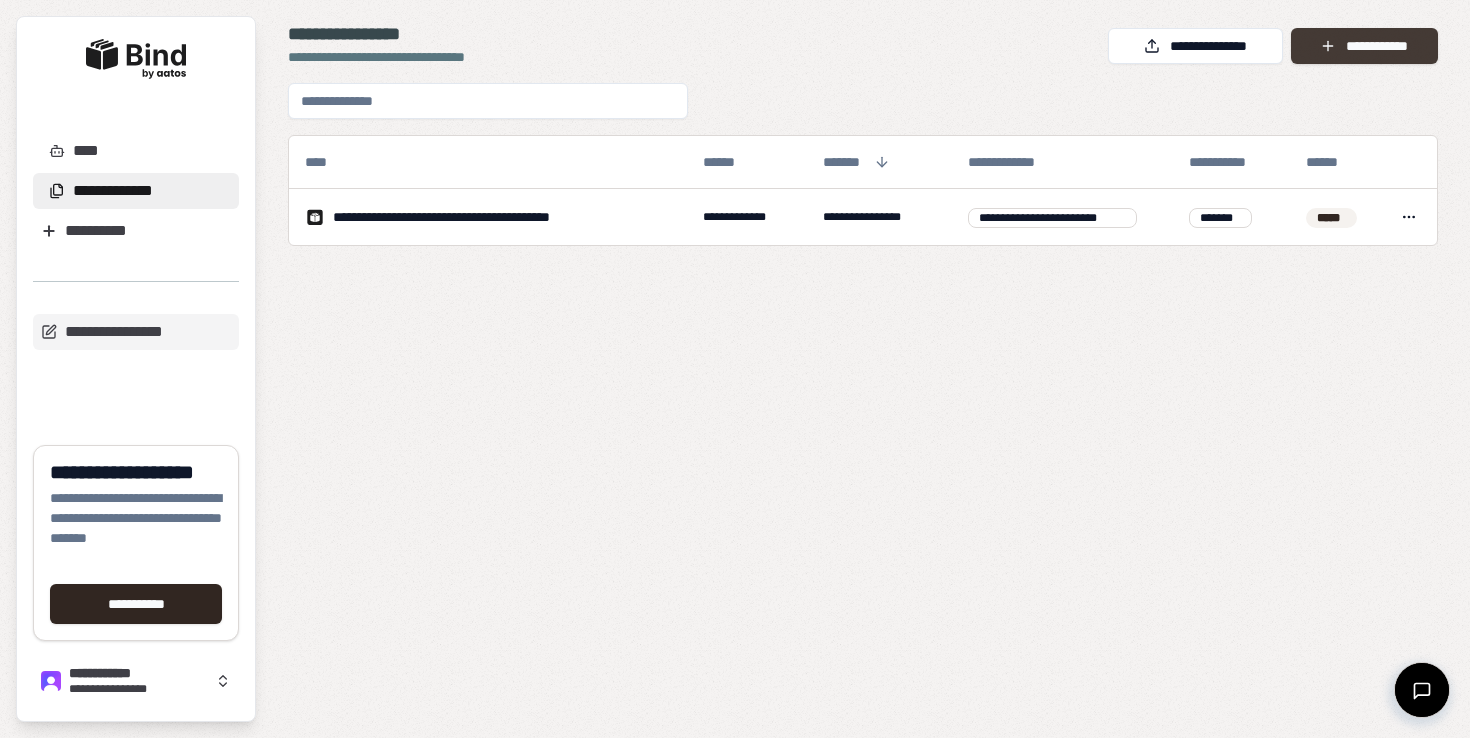 click on "**********" at bounding box center [1364, 46] 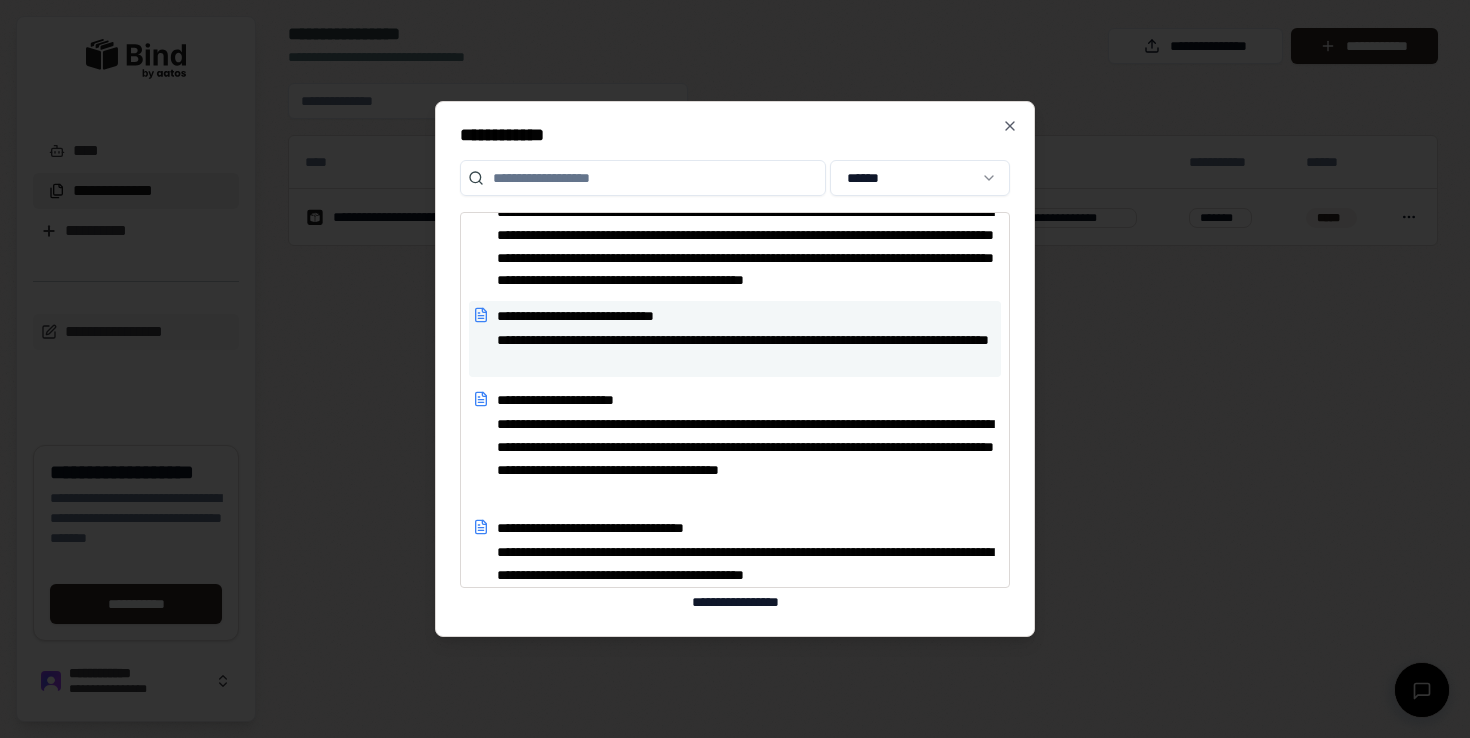 scroll, scrollTop: 5915, scrollLeft: 0, axis: vertical 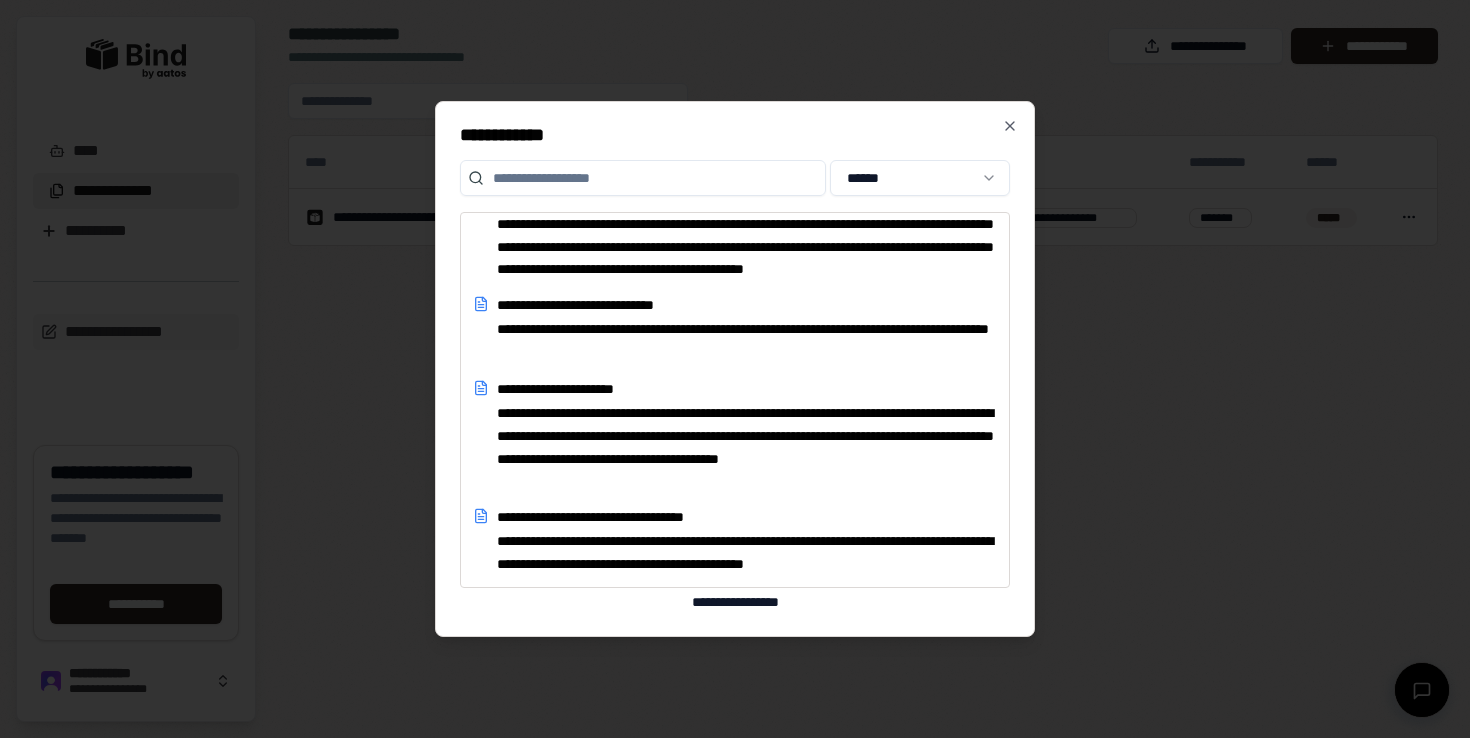 click at bounding box center (735, 369) 